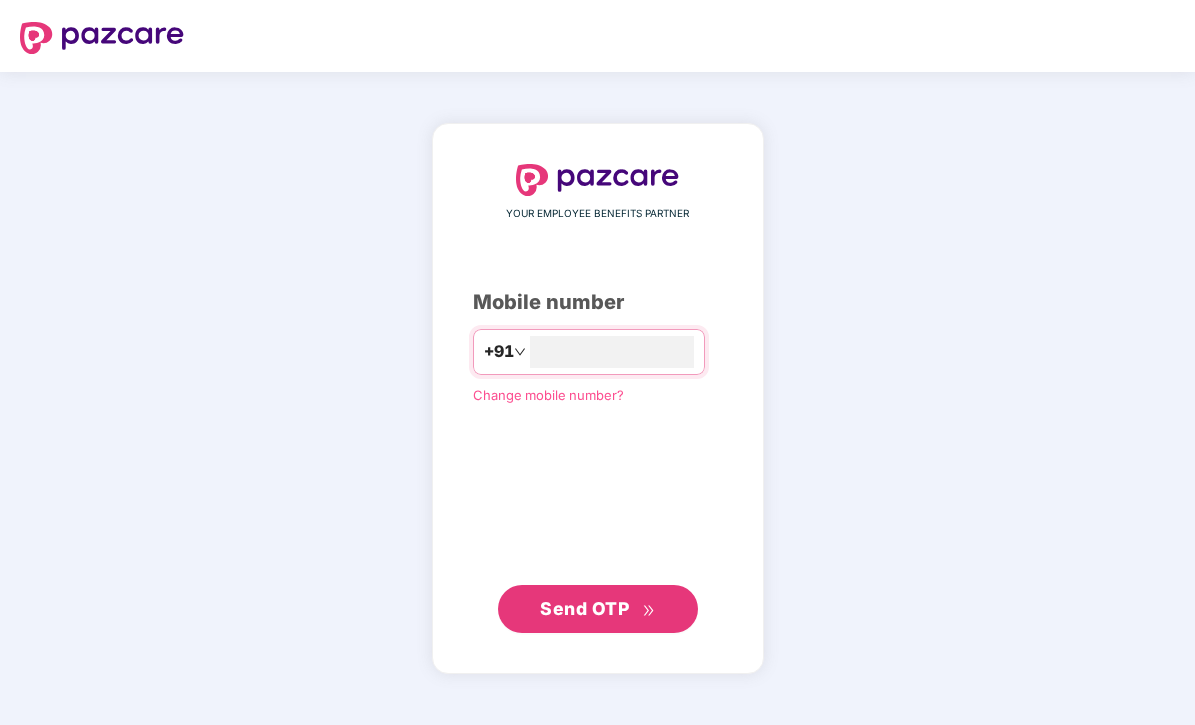 scroll, scrollTop: 0, scrollLeft: 0, axis: both 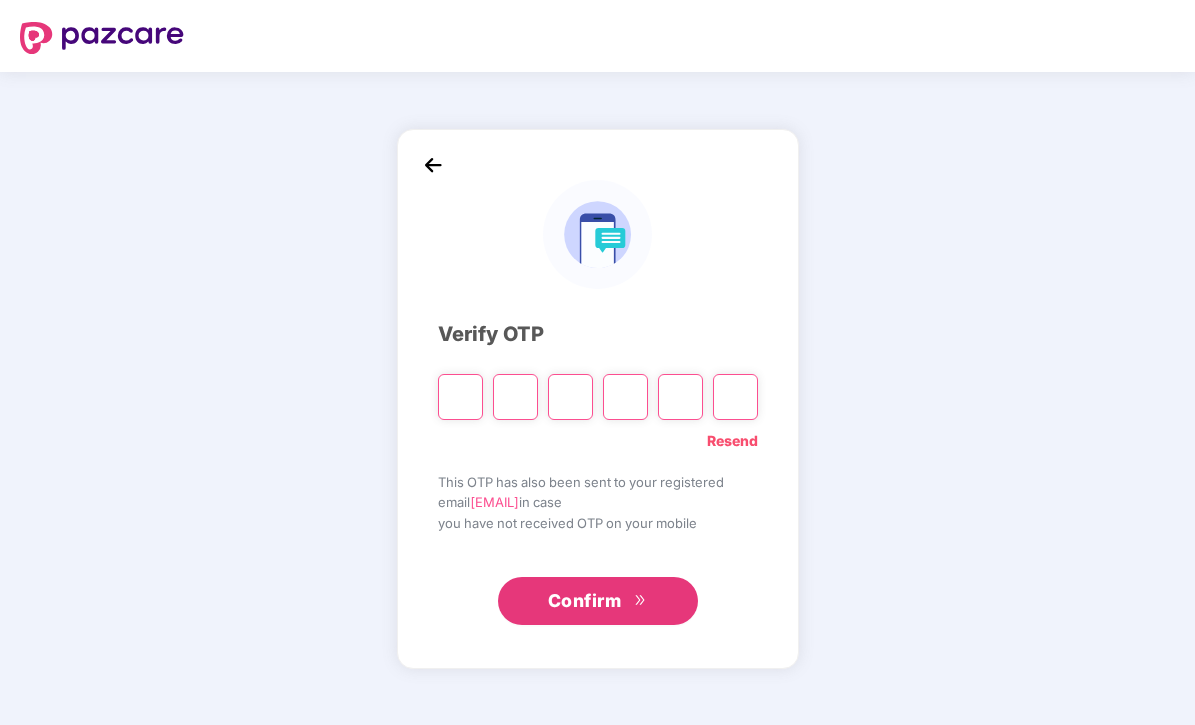 type on "*" 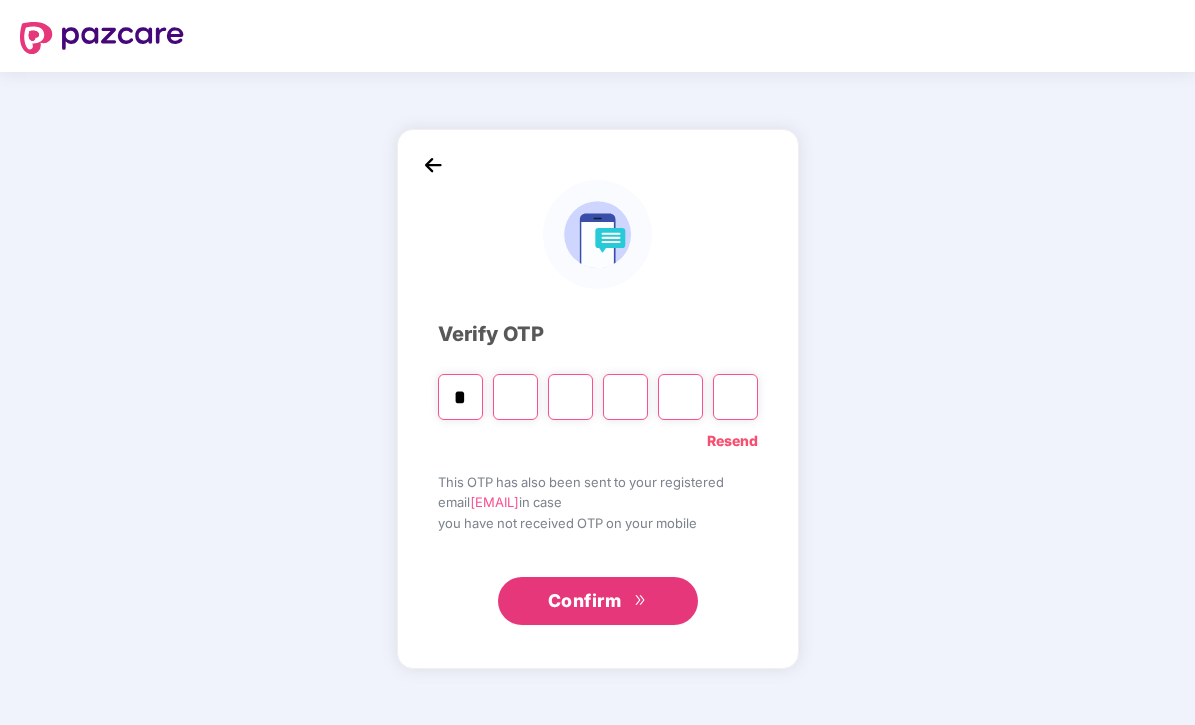 type on "*" 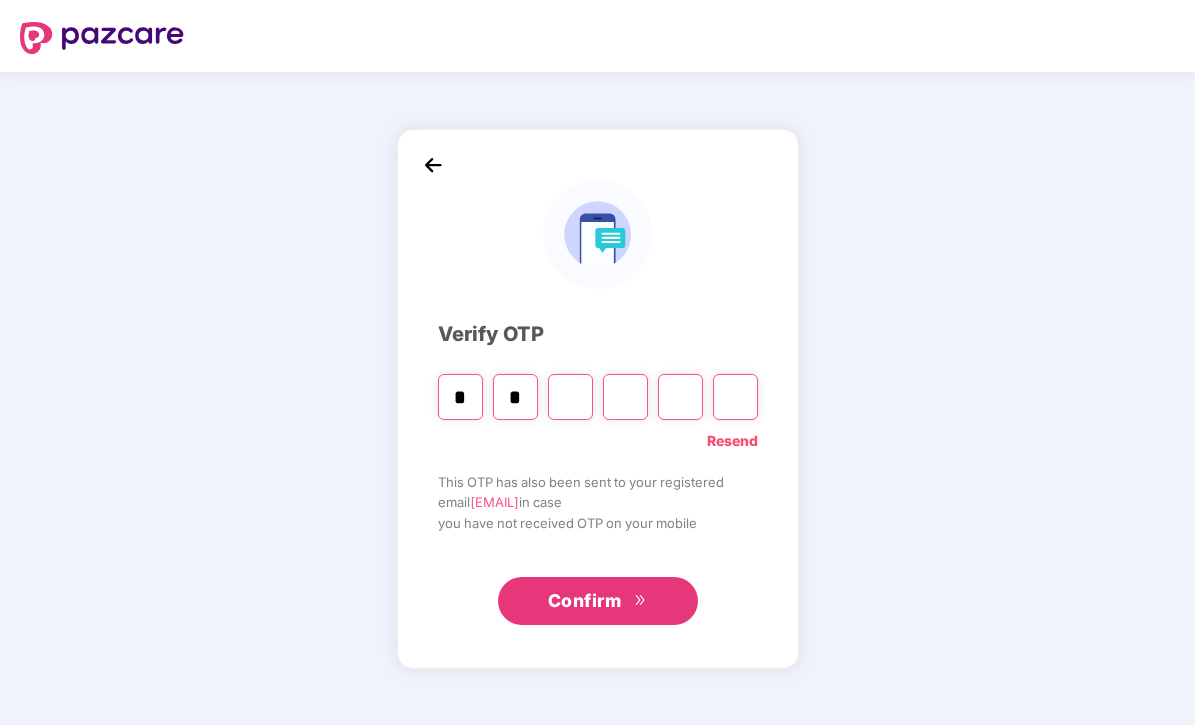 type on "*" 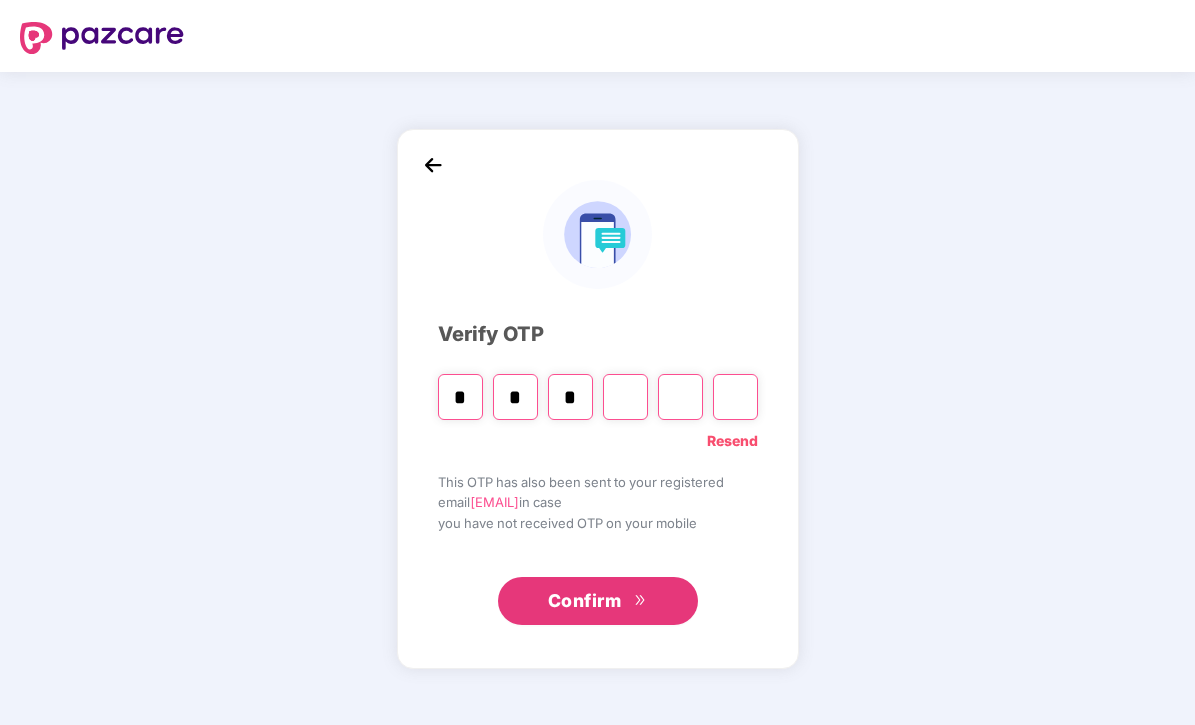 type on "*" 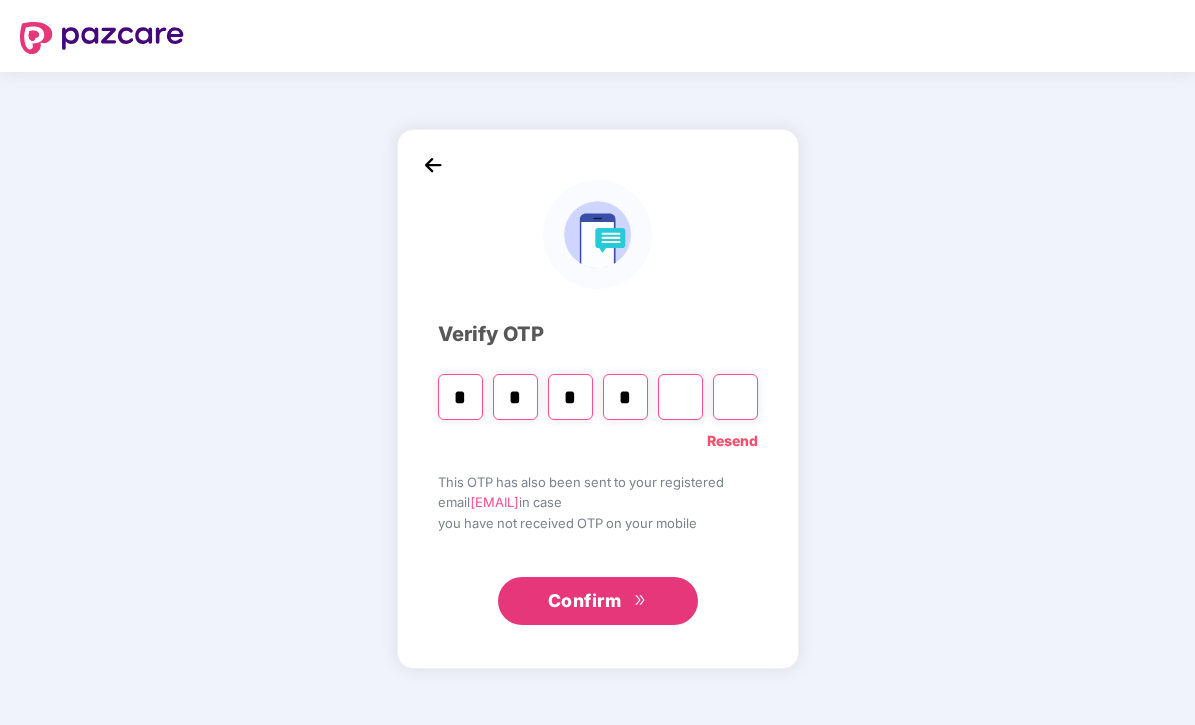 type on "*" 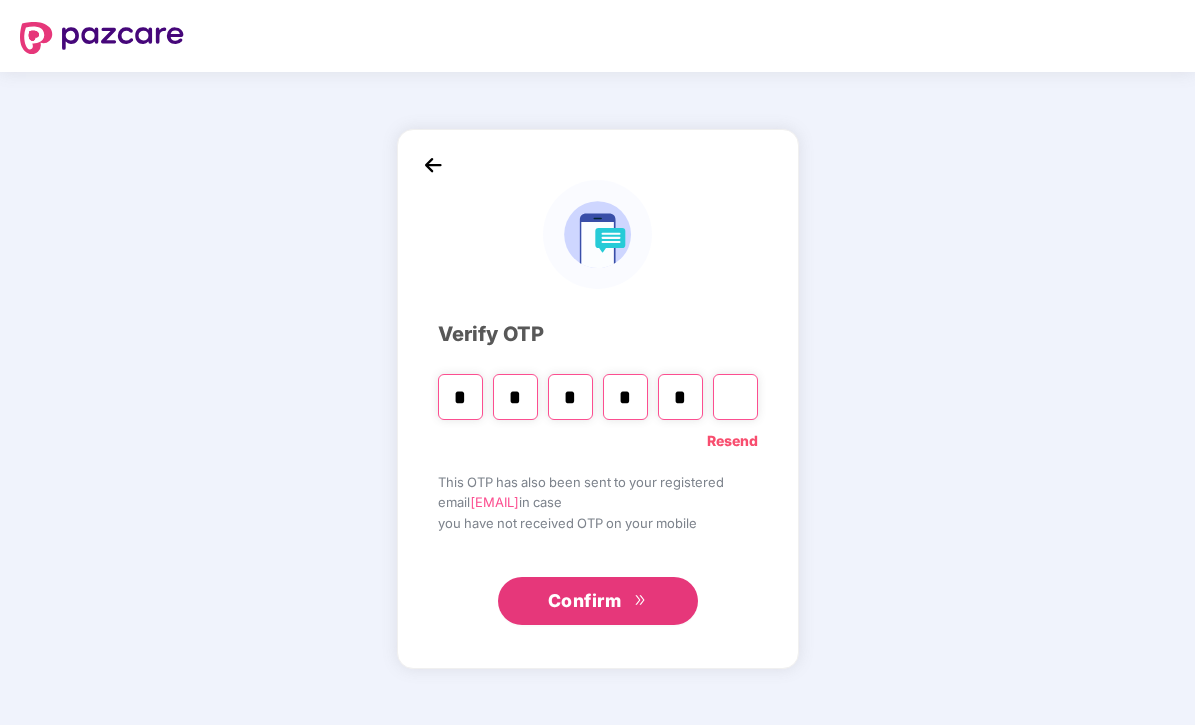 type on "*" 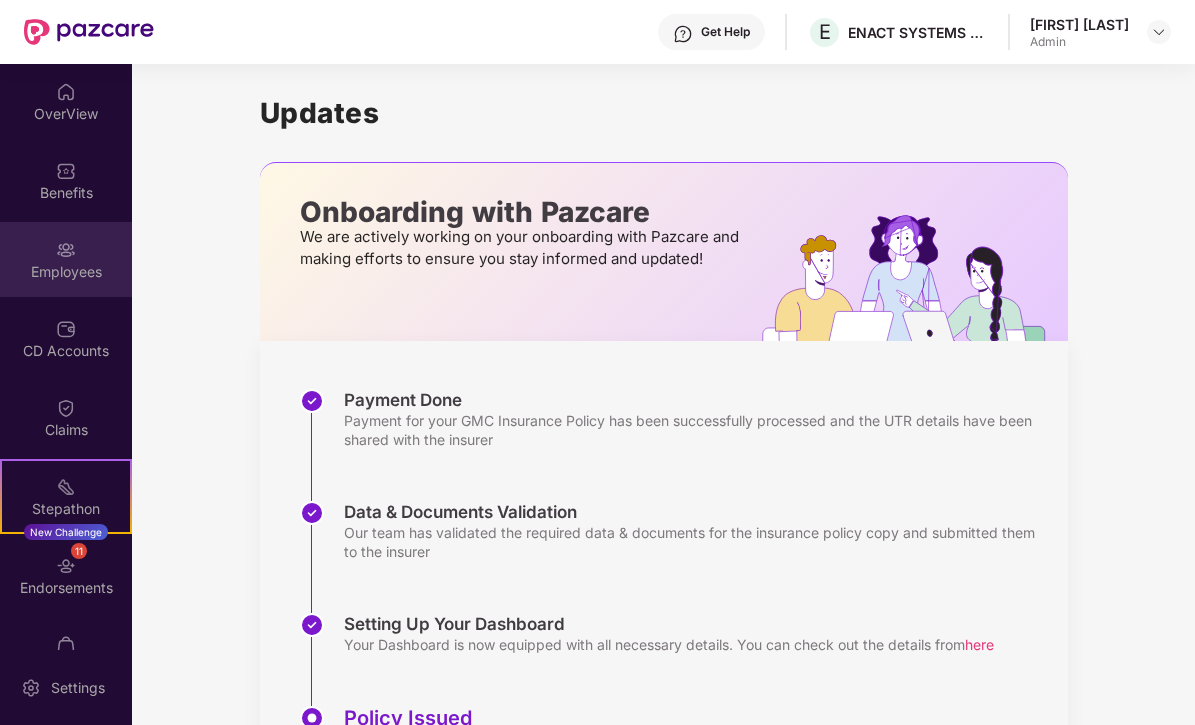 click at bounding box center (66, 250) 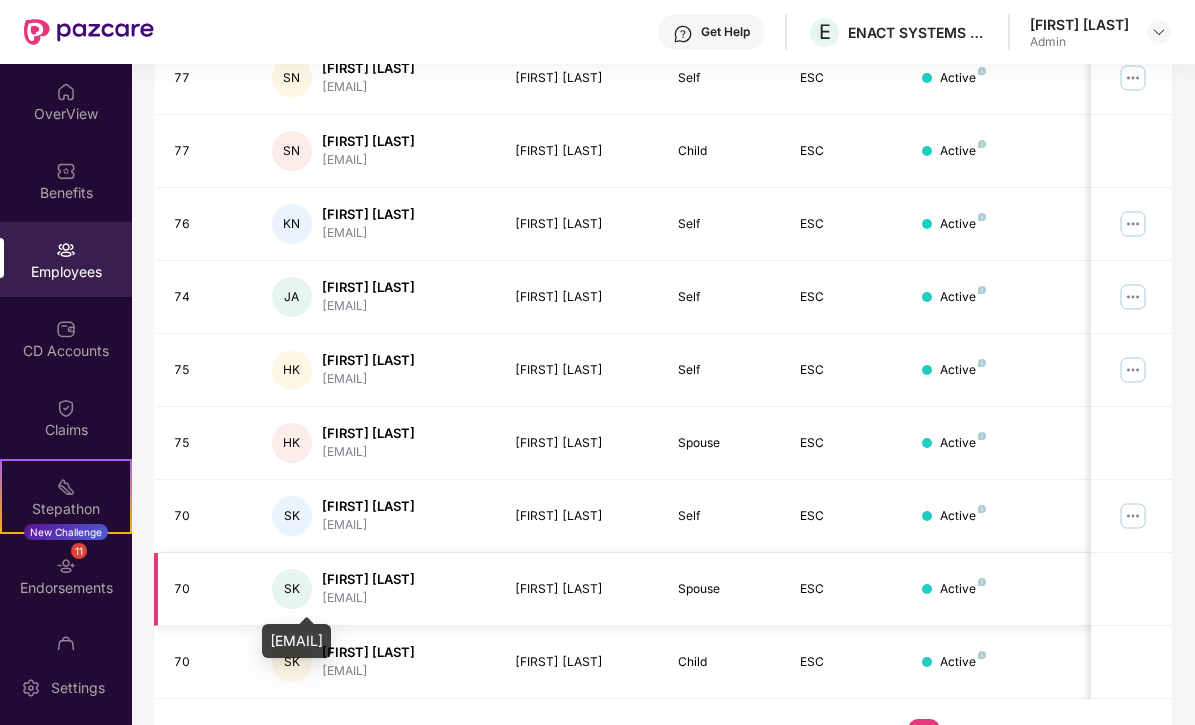 scroll, scrollTop: 503, scrollLeft: 0, axis: vertical 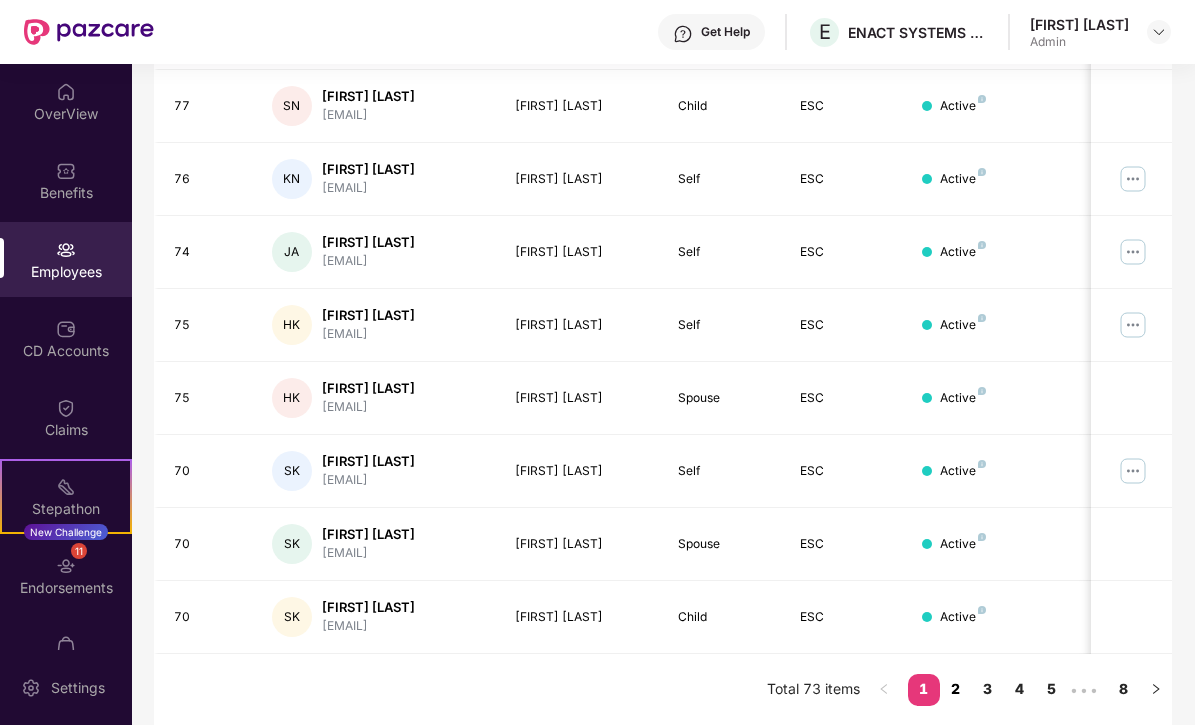 click on "2" at bounding box center (956, 689) 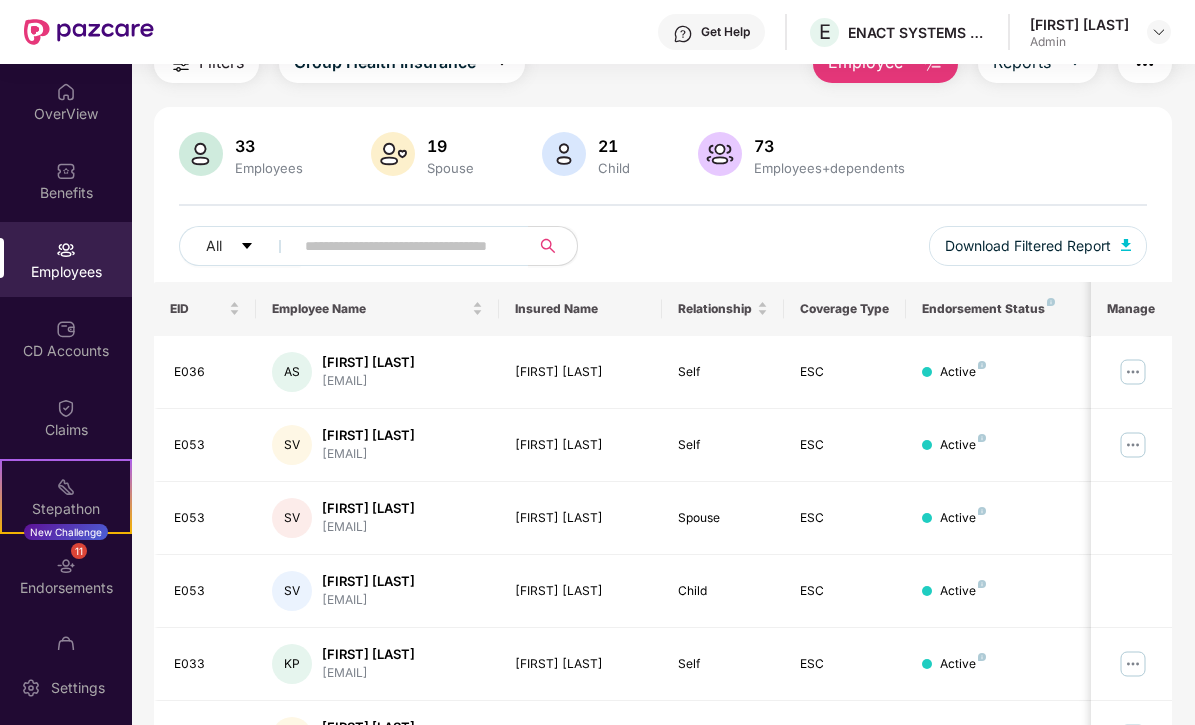 scroll, scrollTop: 0, scrollLeft: 0, axis: both 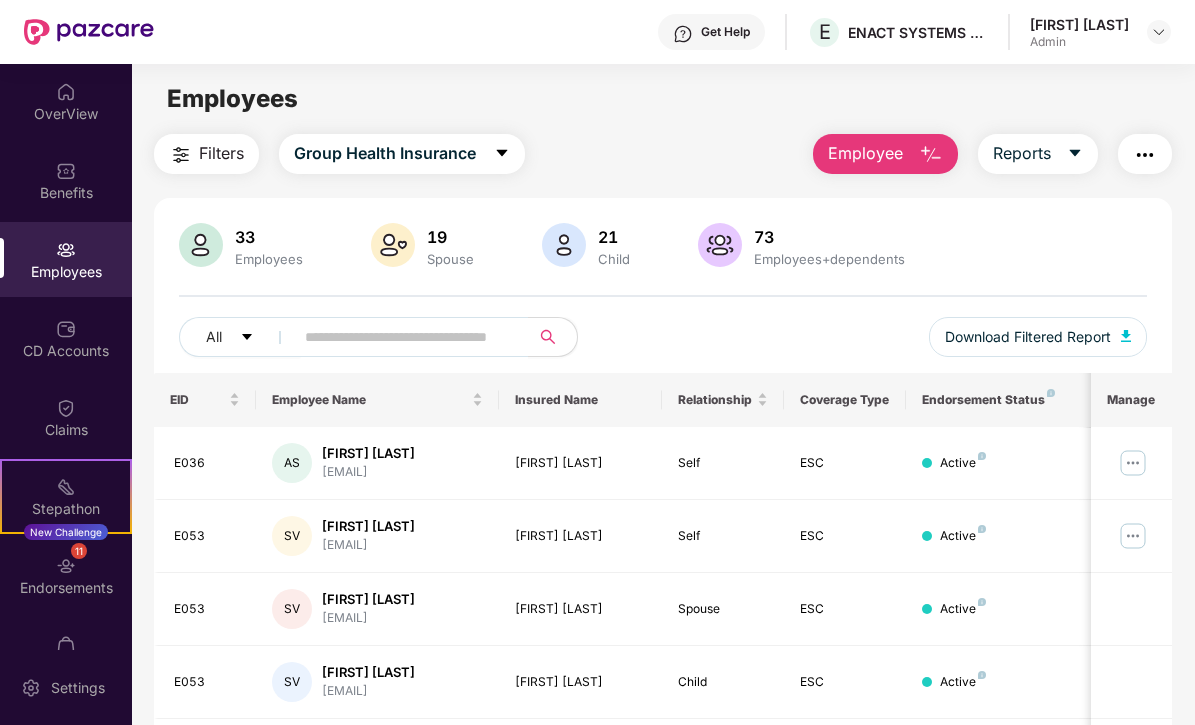 click on "Employee" at bounding box center (865, 153) 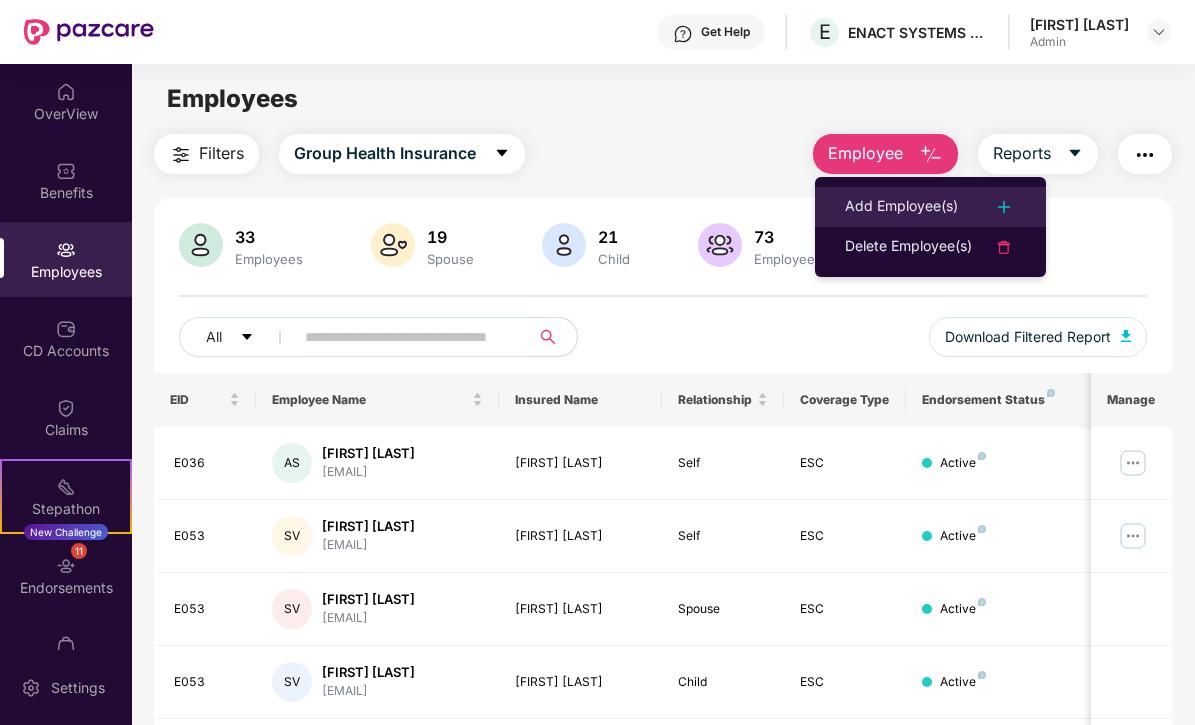 click on "Add Employee(s)" at bounding box center [901, 207] 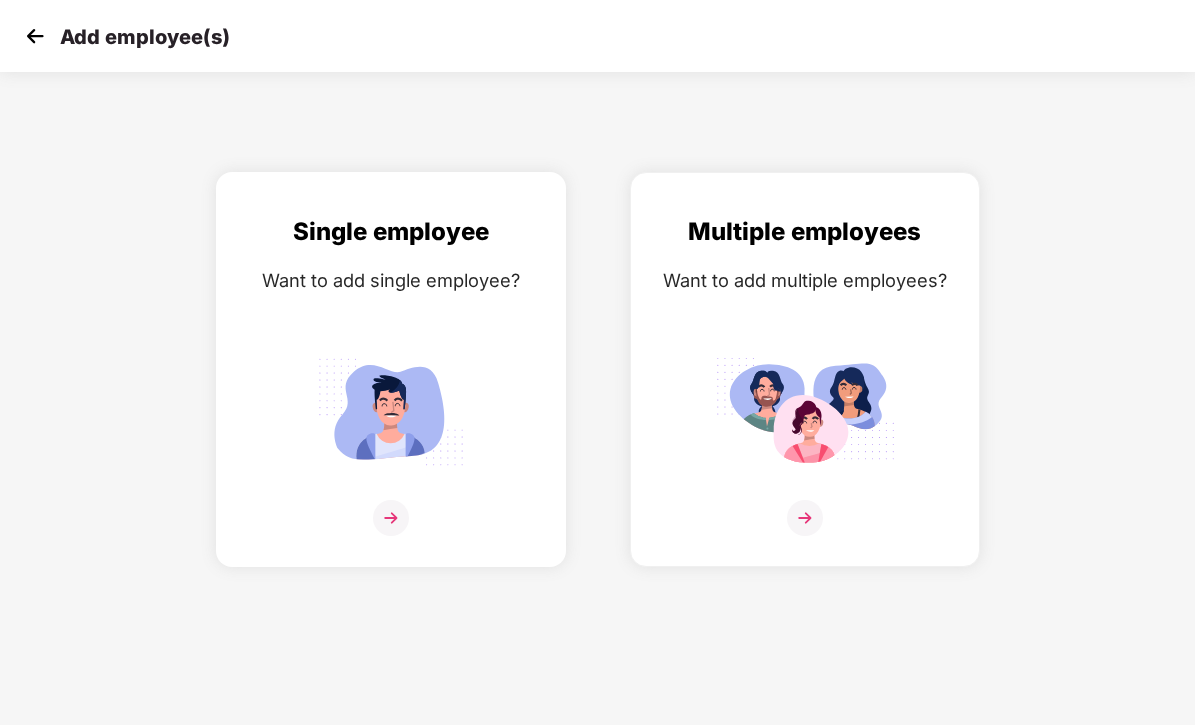 click at bounding box center [391, 518] 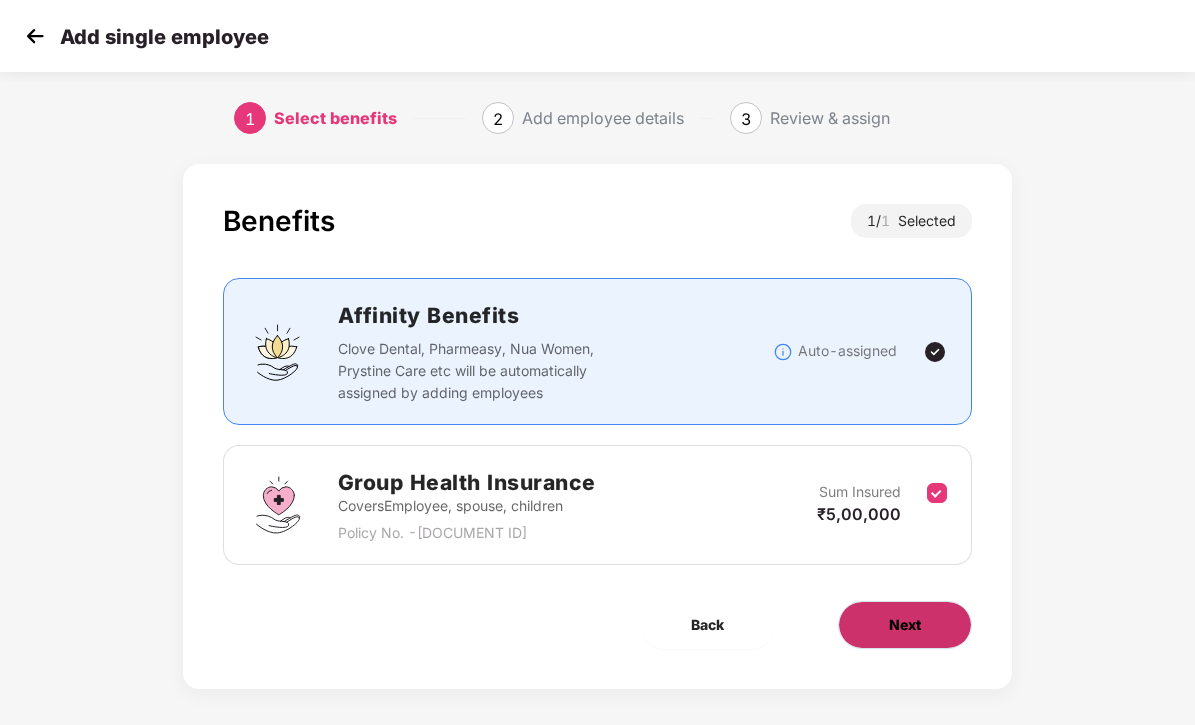 click on "Next" at bounding box center [905, 625] 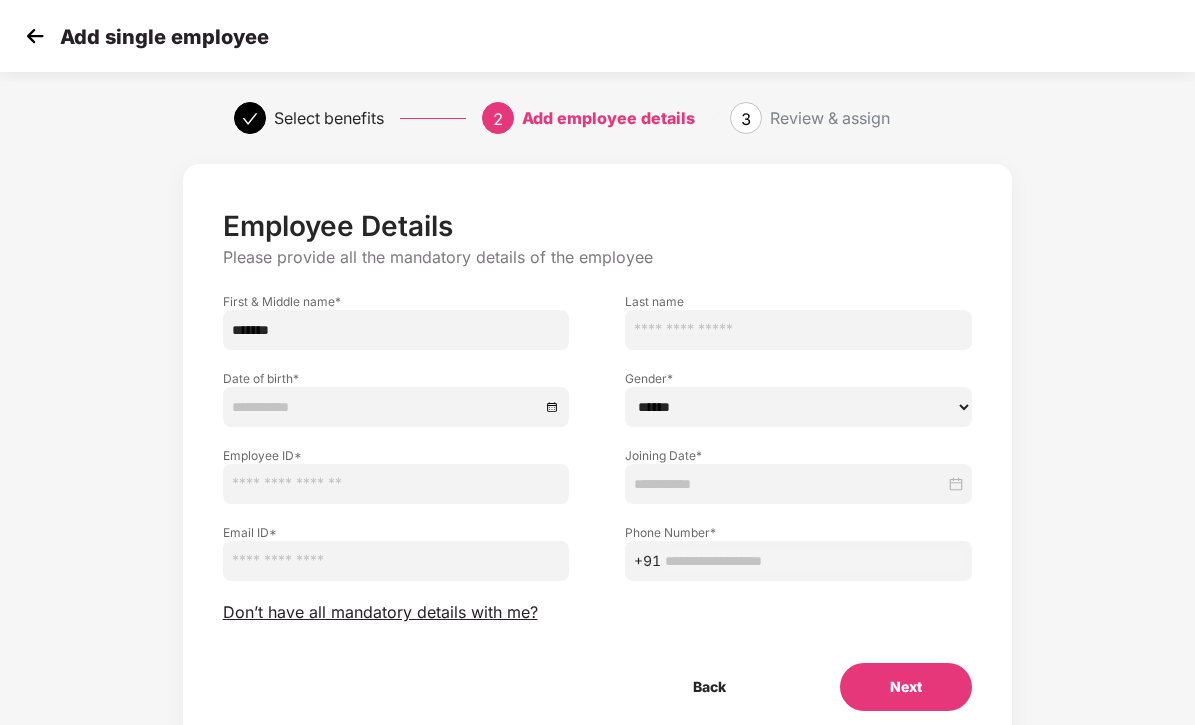 type on "******" 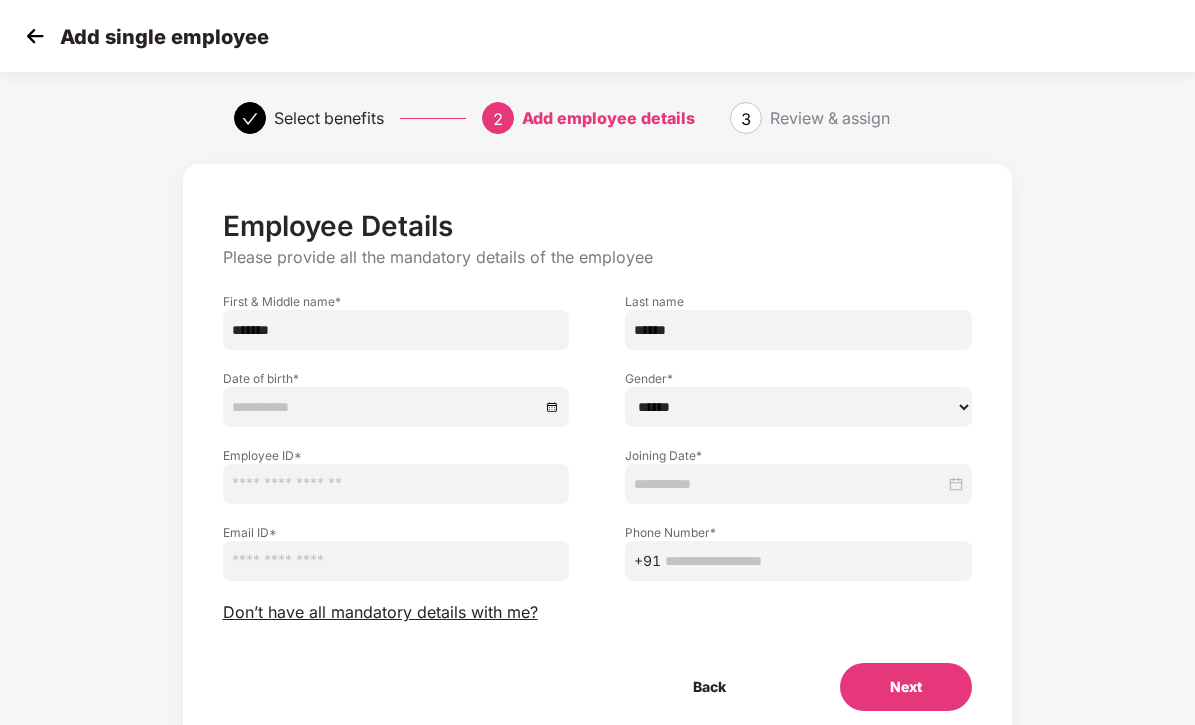 type on "******" 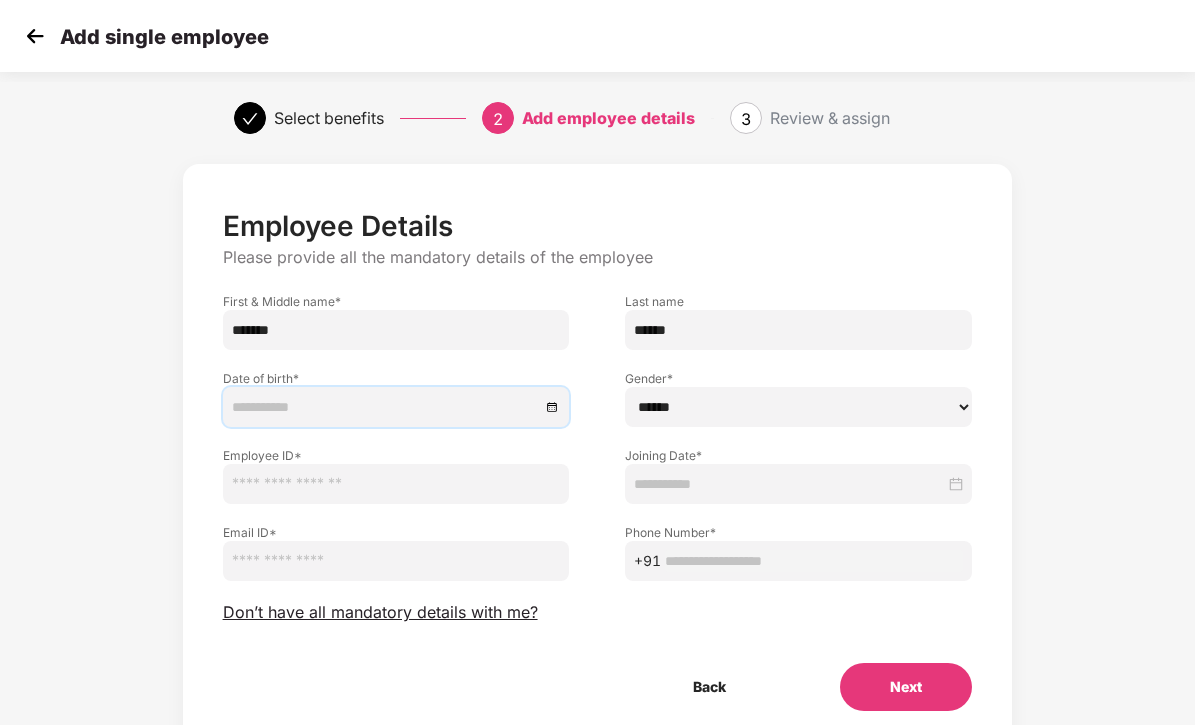click at bounding box center [386, 407] 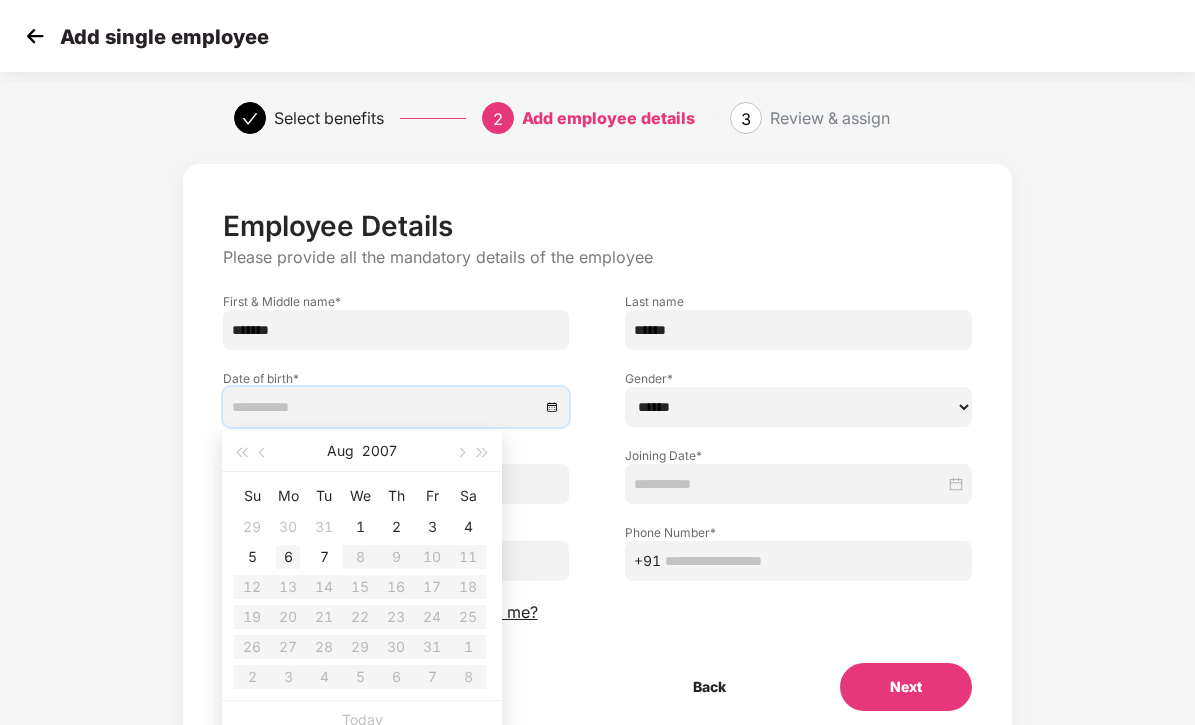 type on "**********" 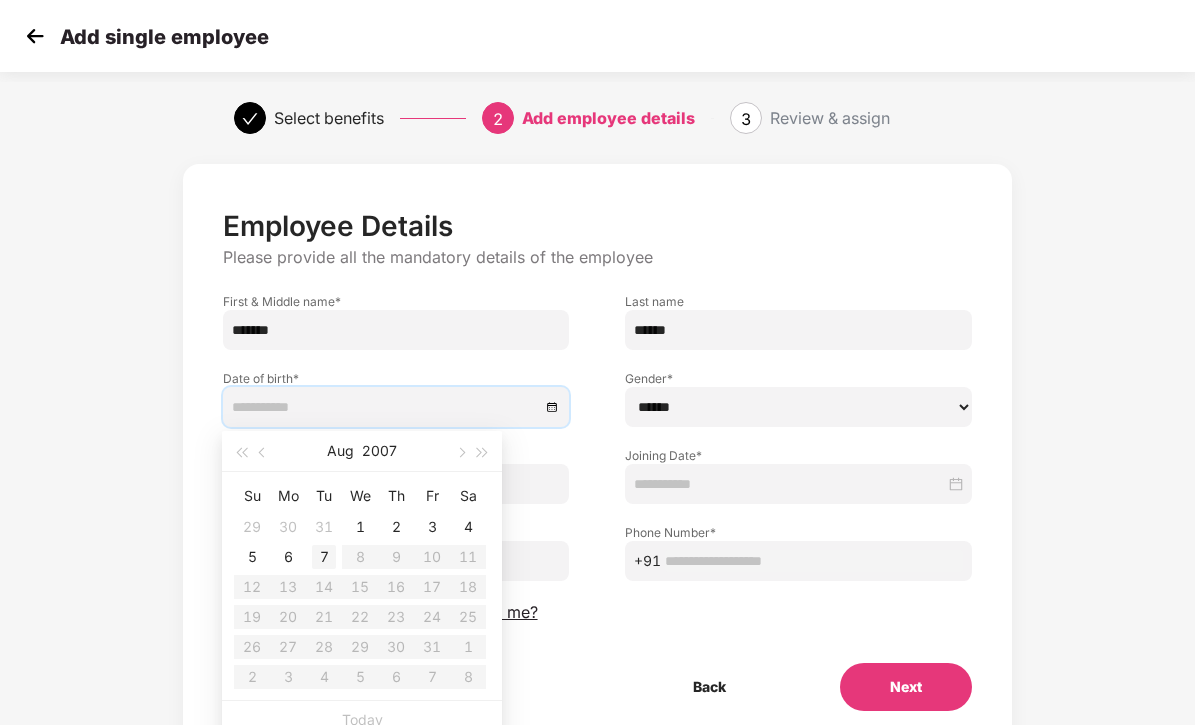 type on "**********" 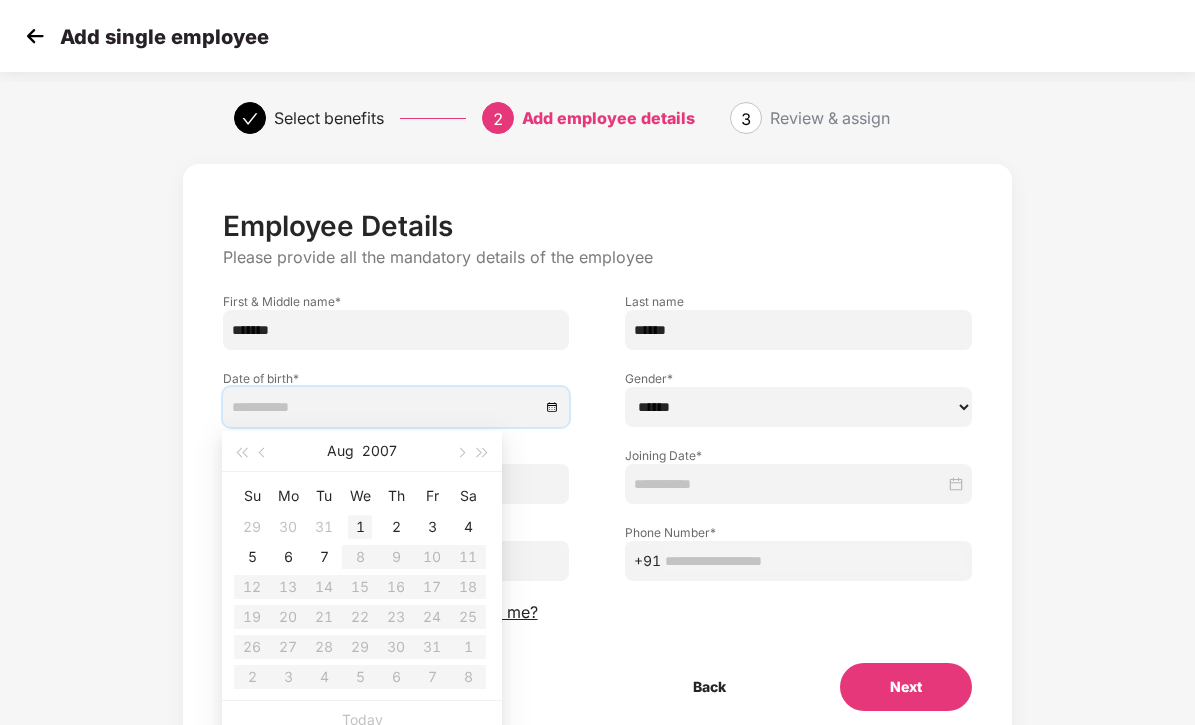 type on "**********" 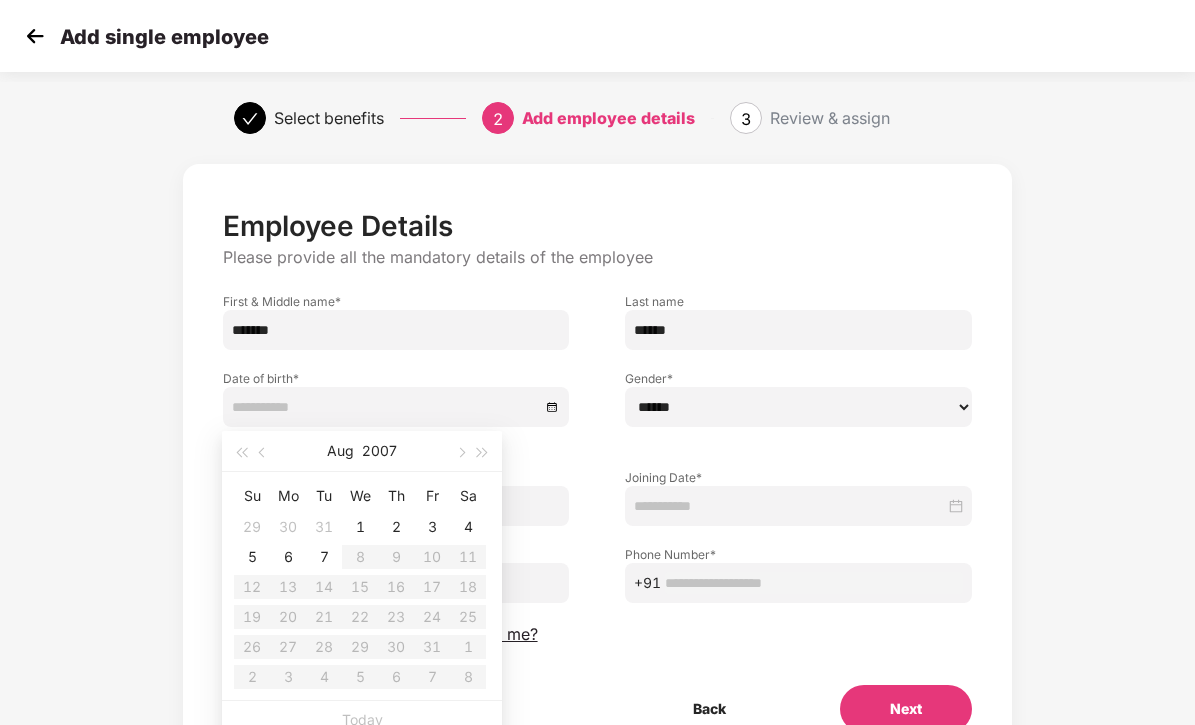 click on "Employee Details Please provide all the mandatory details of the employee First & Middle name  * ****** Last name ****** Date of birth  * This field is required! Gender  * ****** **** ****** Employee ID  * Joining Date  * Email ID  * [EMAIL] Phone Number  * +91 [PHONE] Don’t have all mandatory details with me? Back Next" at bounding box center [597, 488] 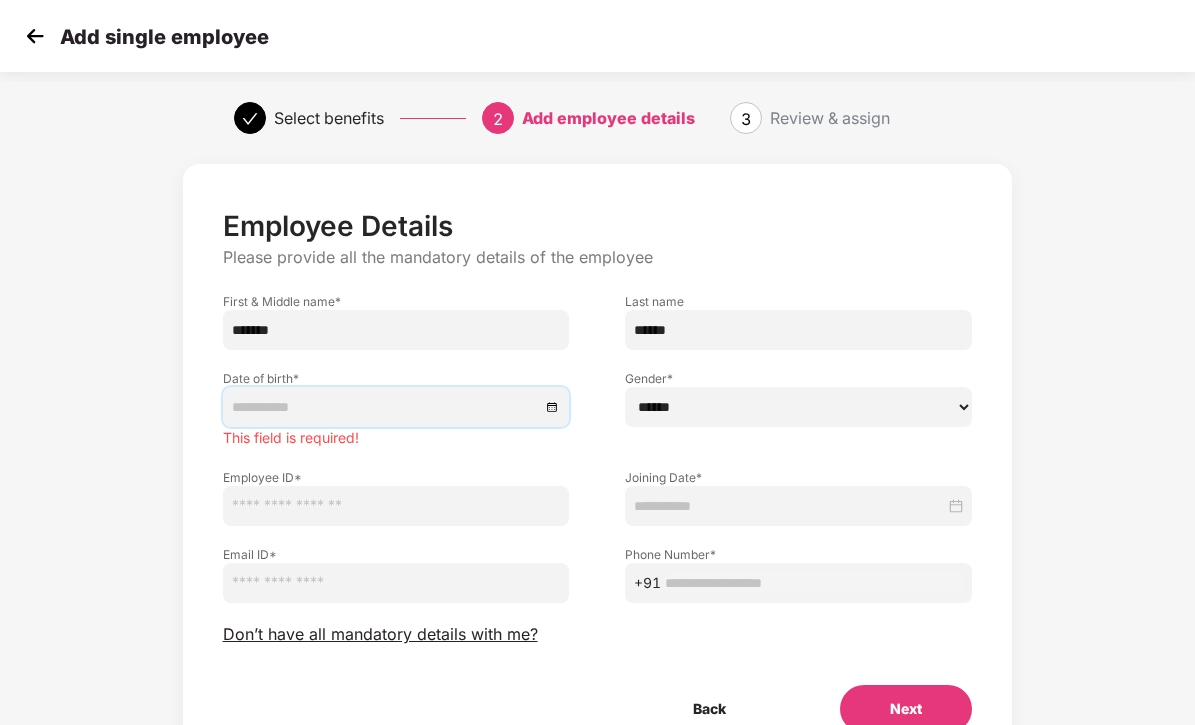 click at bounding box center [386, 407] 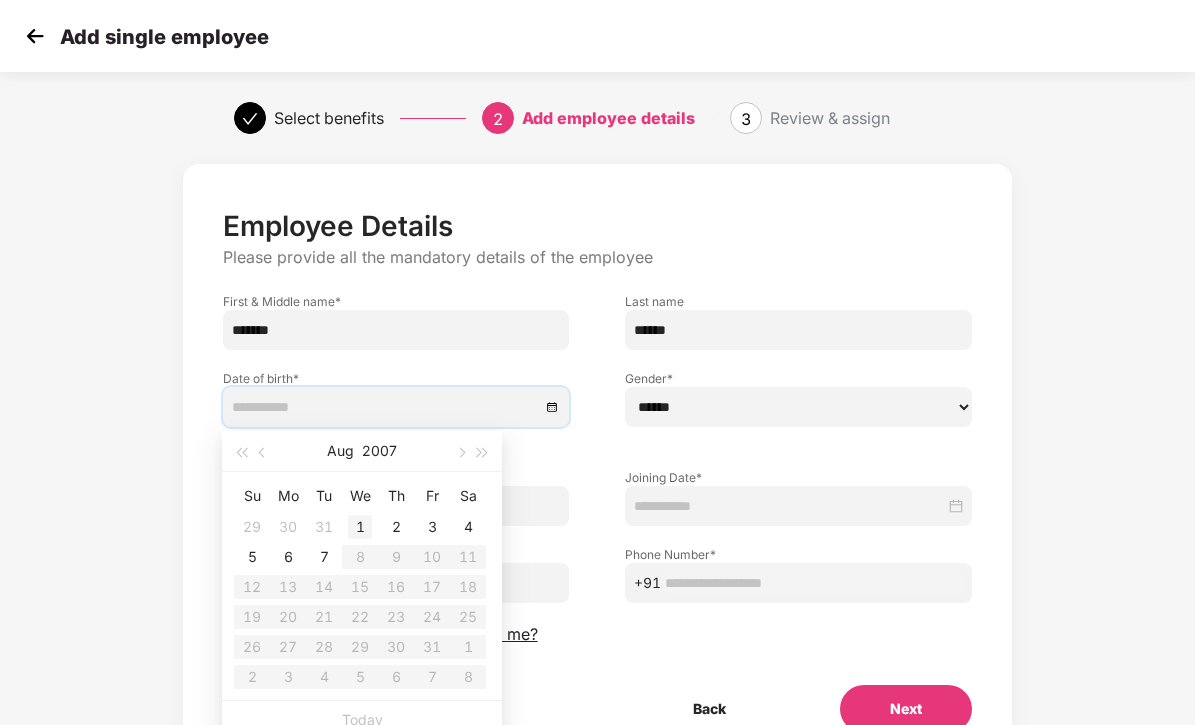 type on "**********" 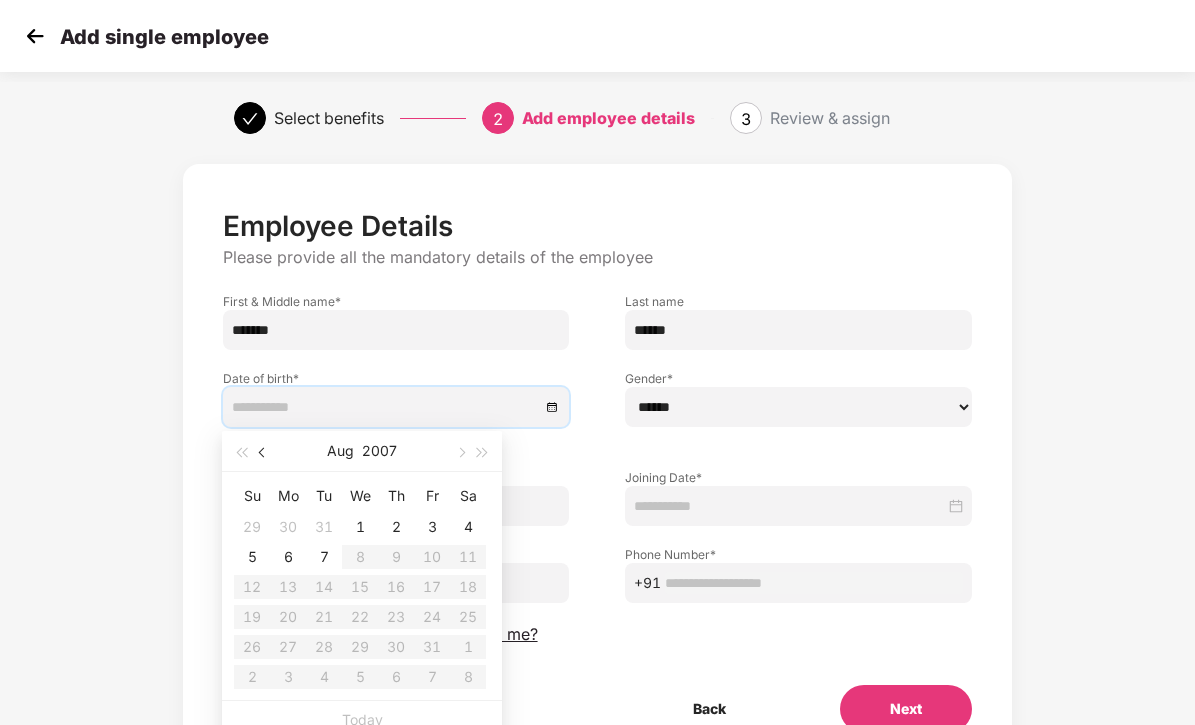 click at bounding box center [263, 451] 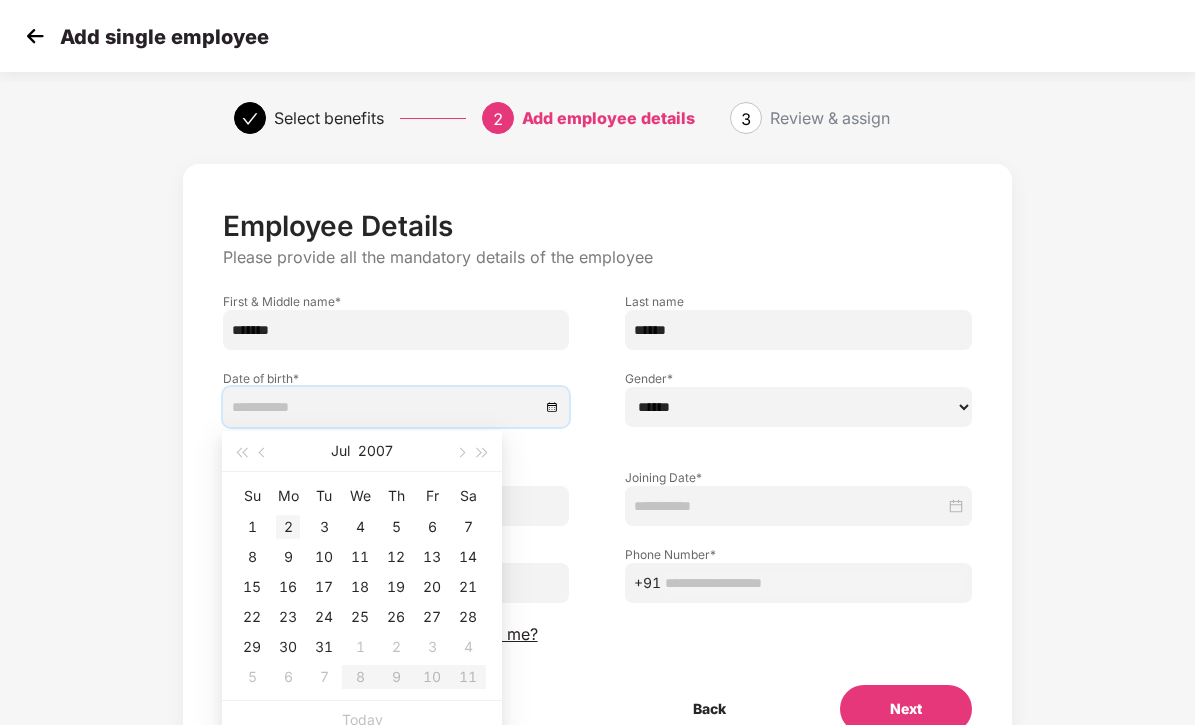 type on "**********" 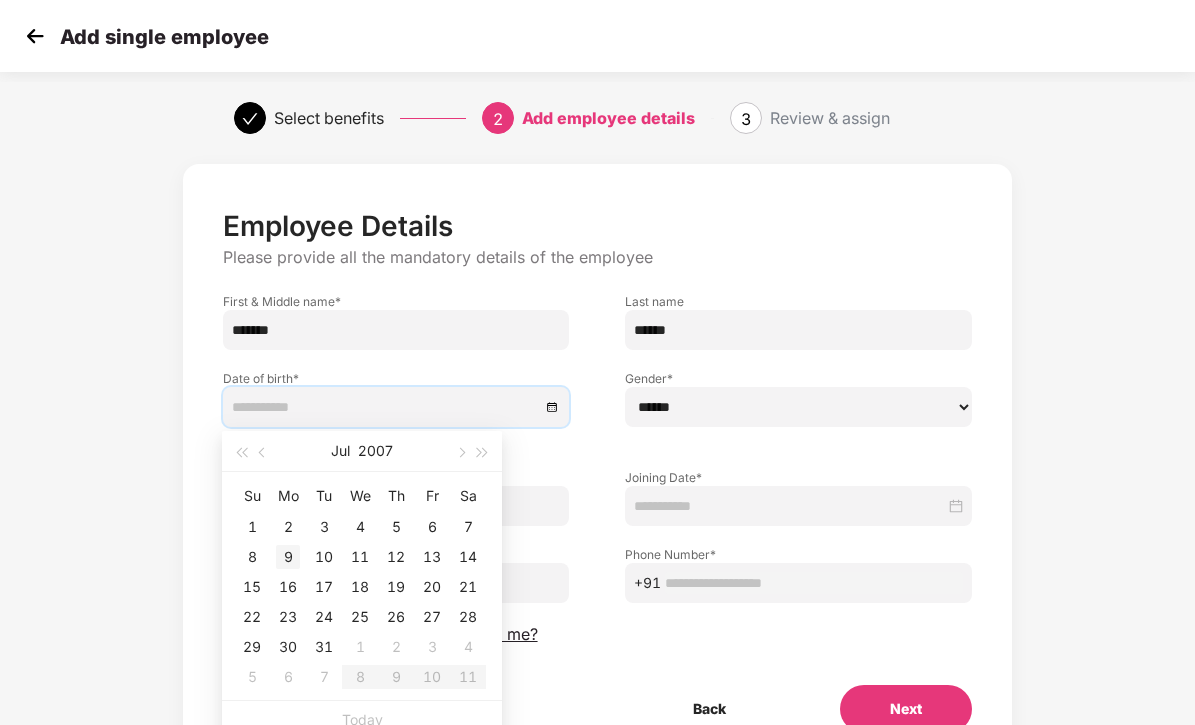 type on "**********" 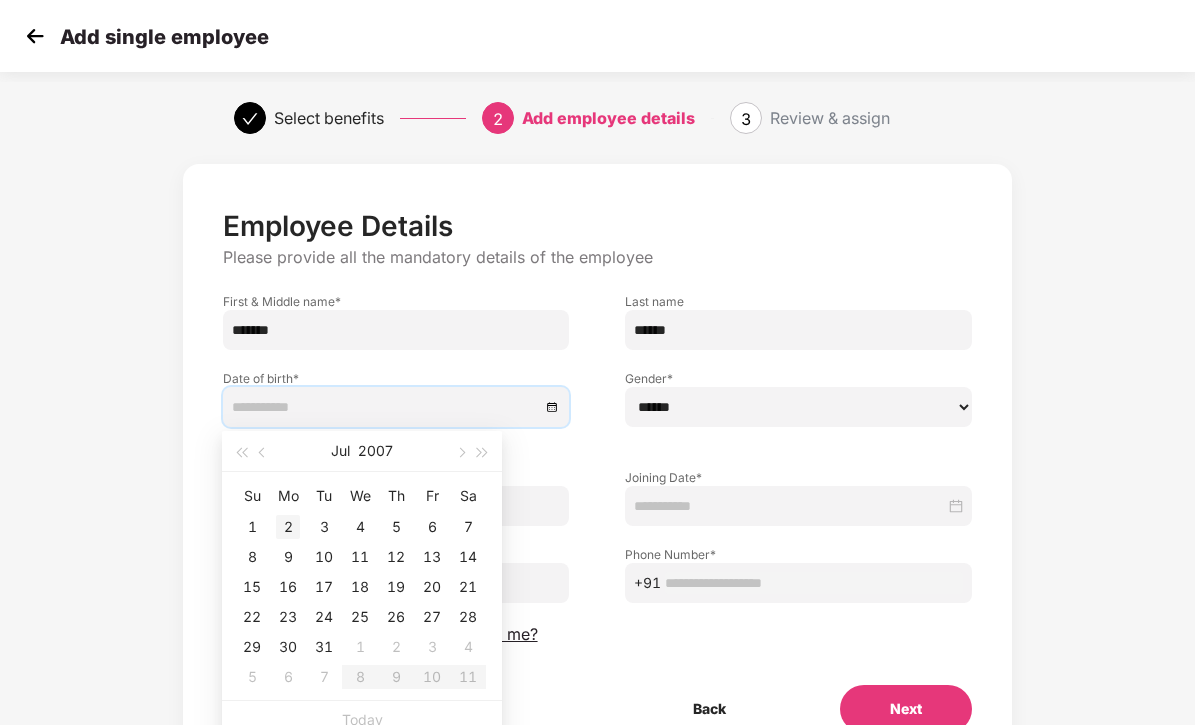 type on "**********" 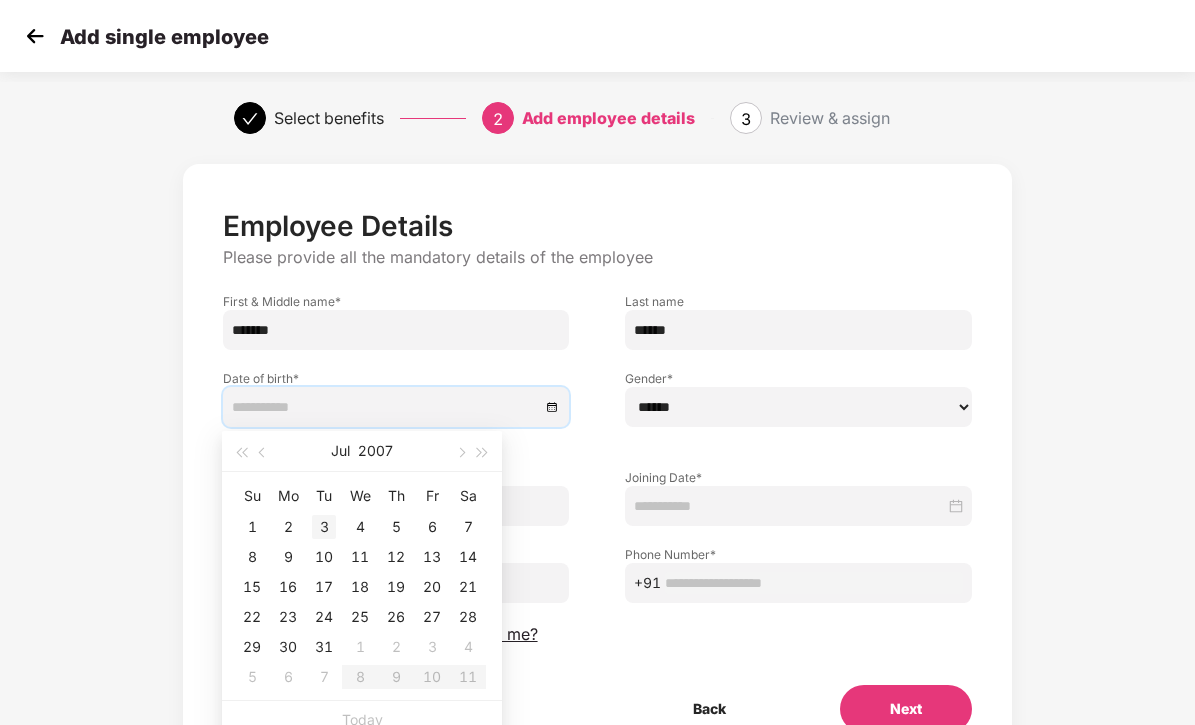 type on "**********" 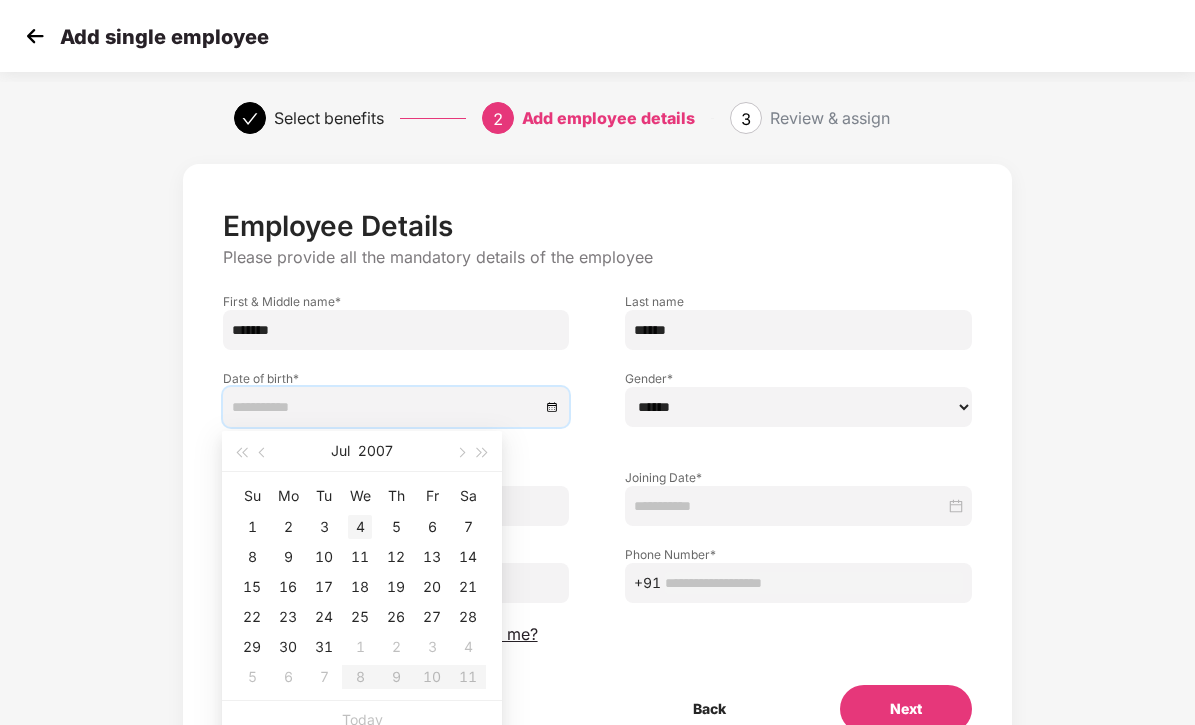 type on "**********" 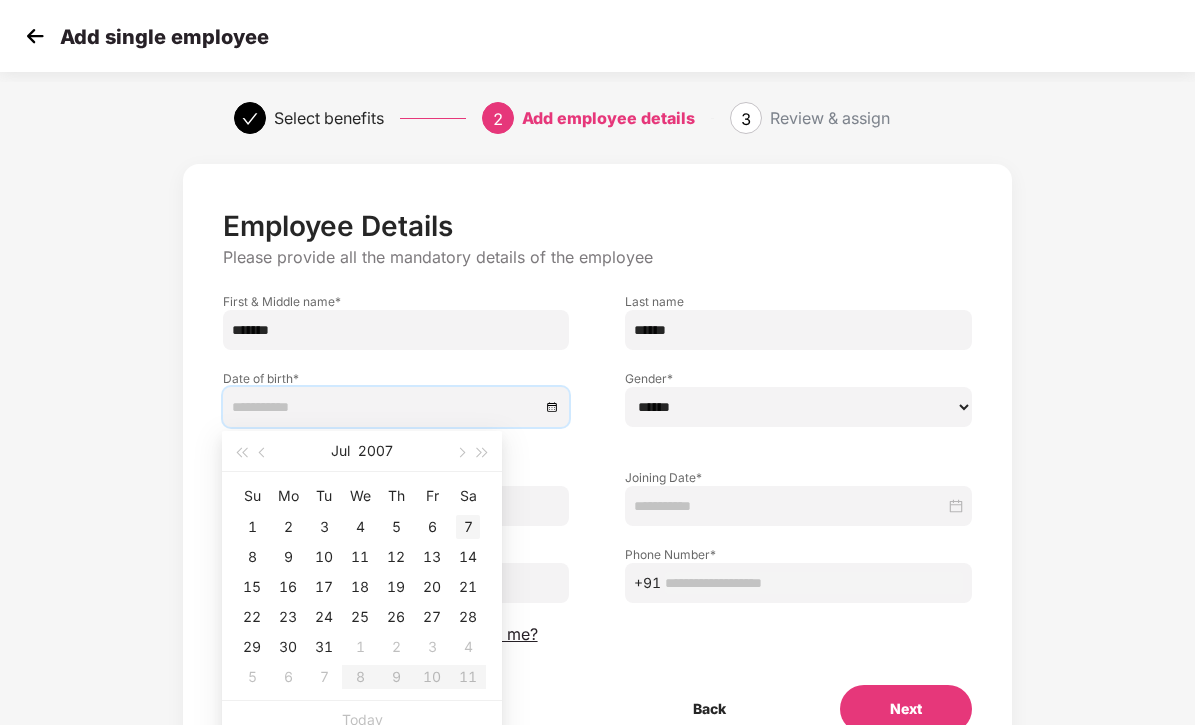 type on "**********" 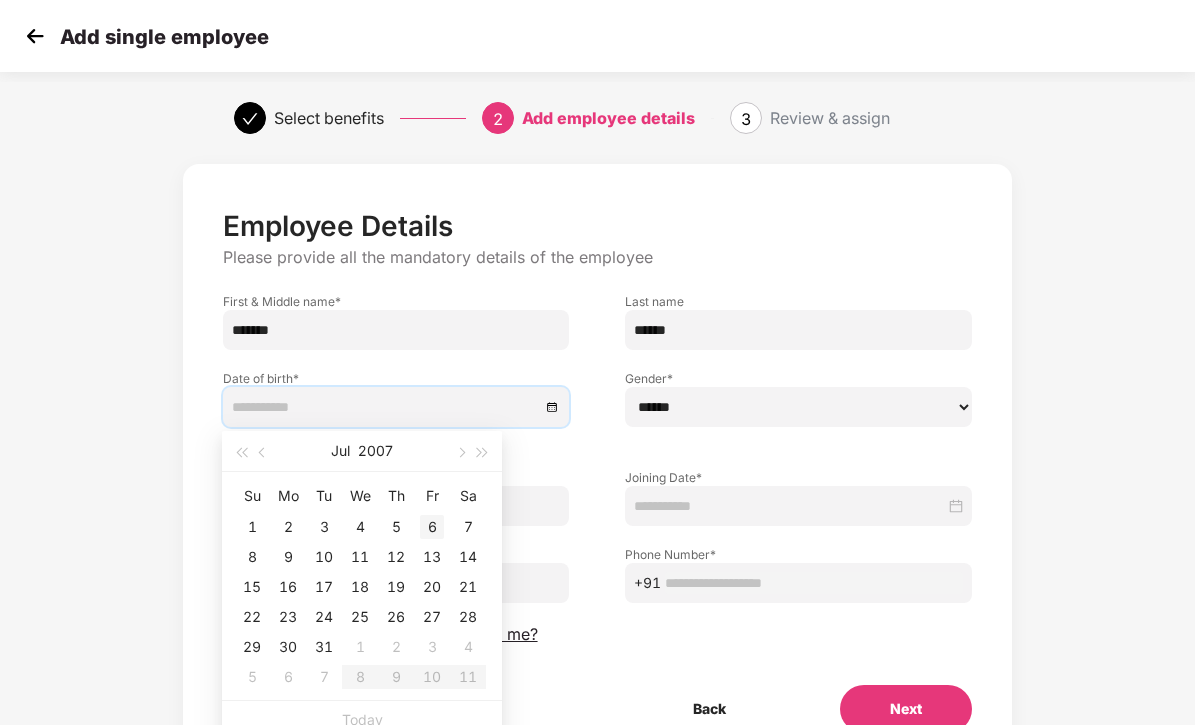 type on "**********" 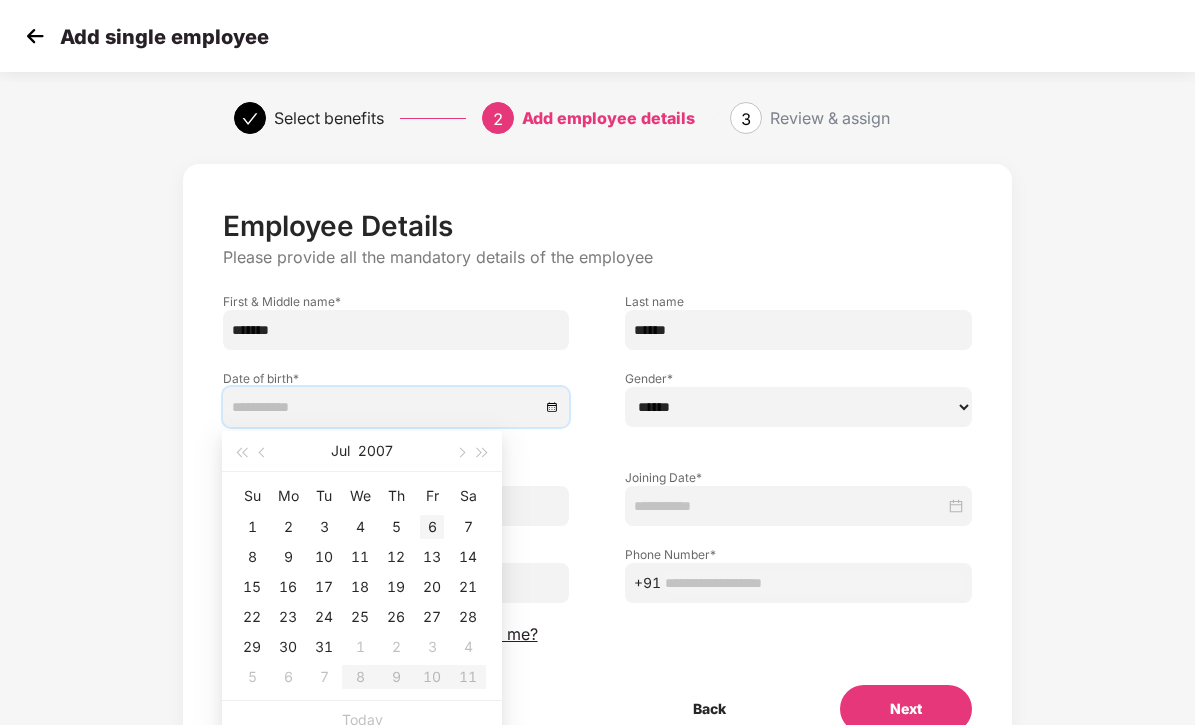 click on "6" at bounding box center (432, 527) 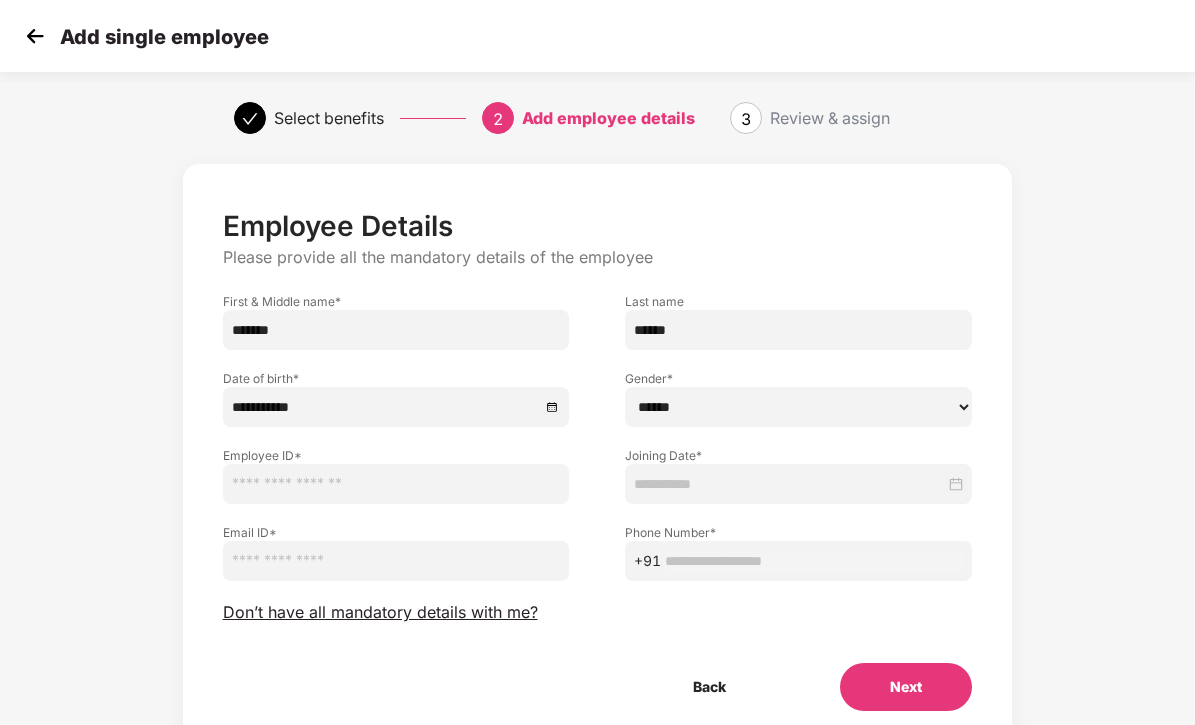 select on "****" 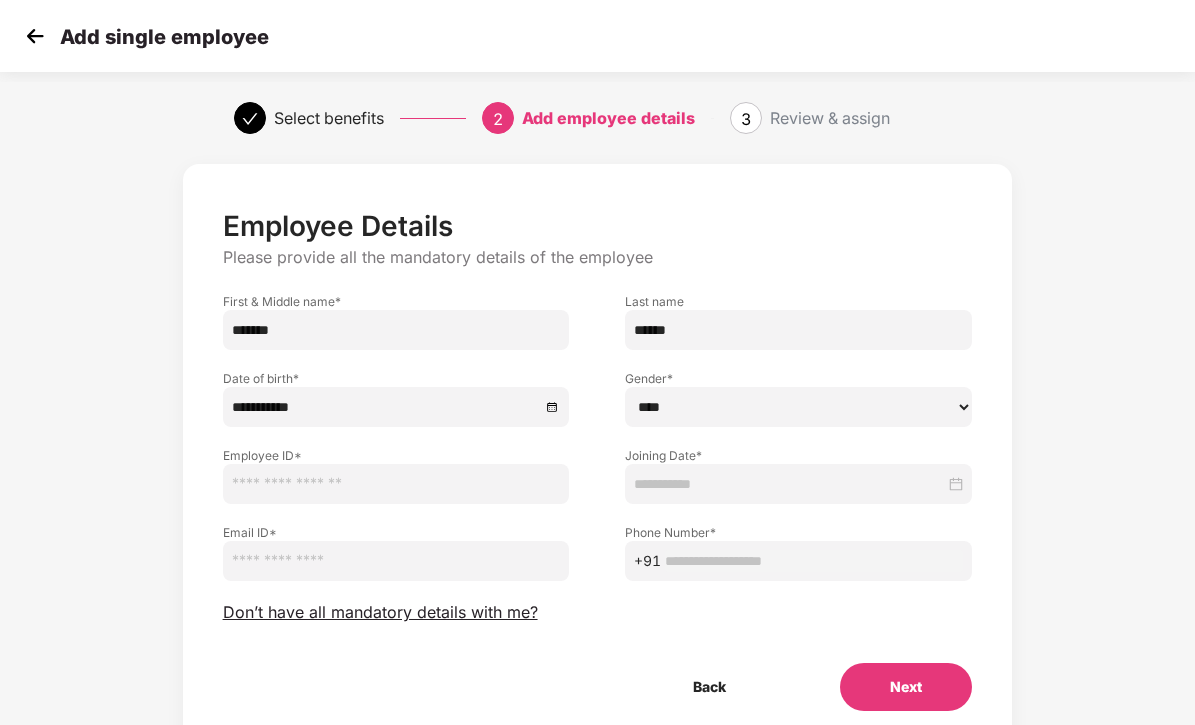 click at bounding box center (396, 484) 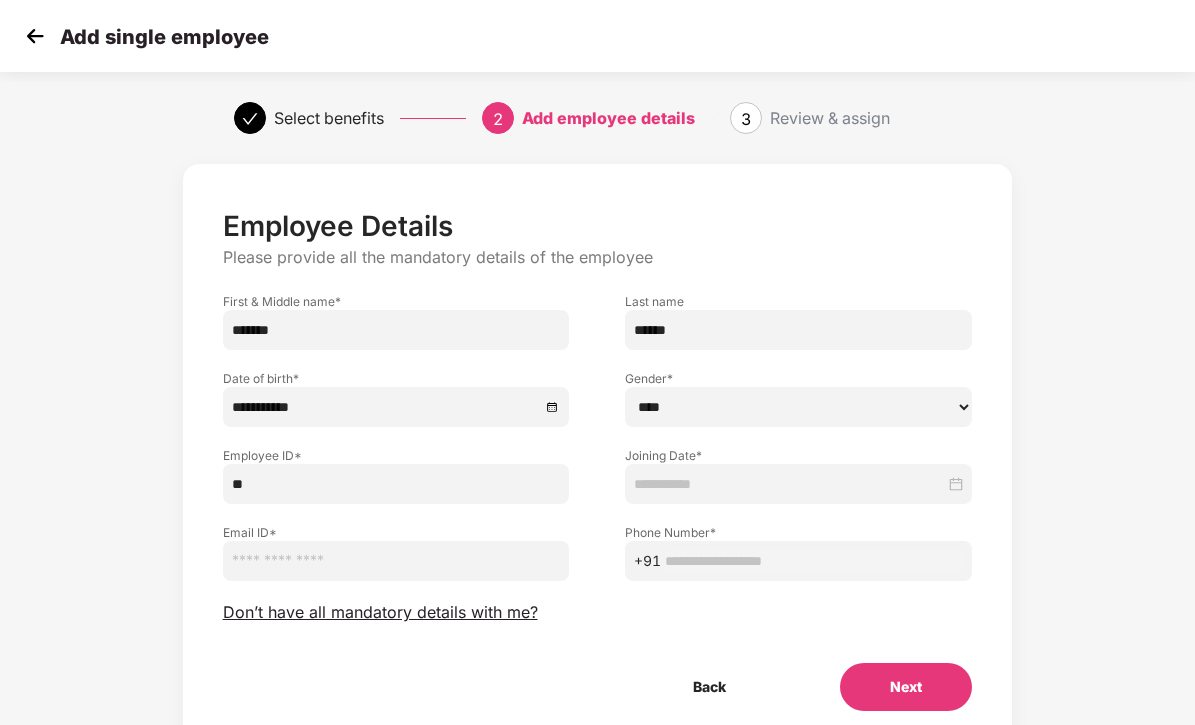 type on "**" 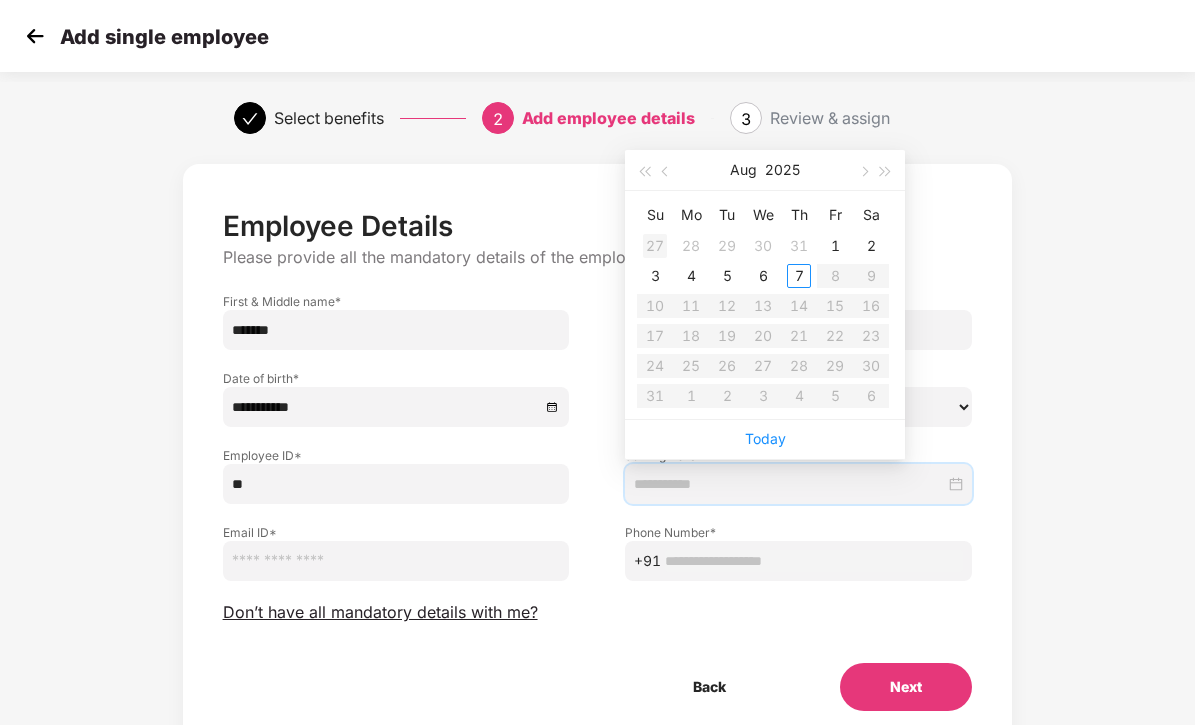 type on "**********" 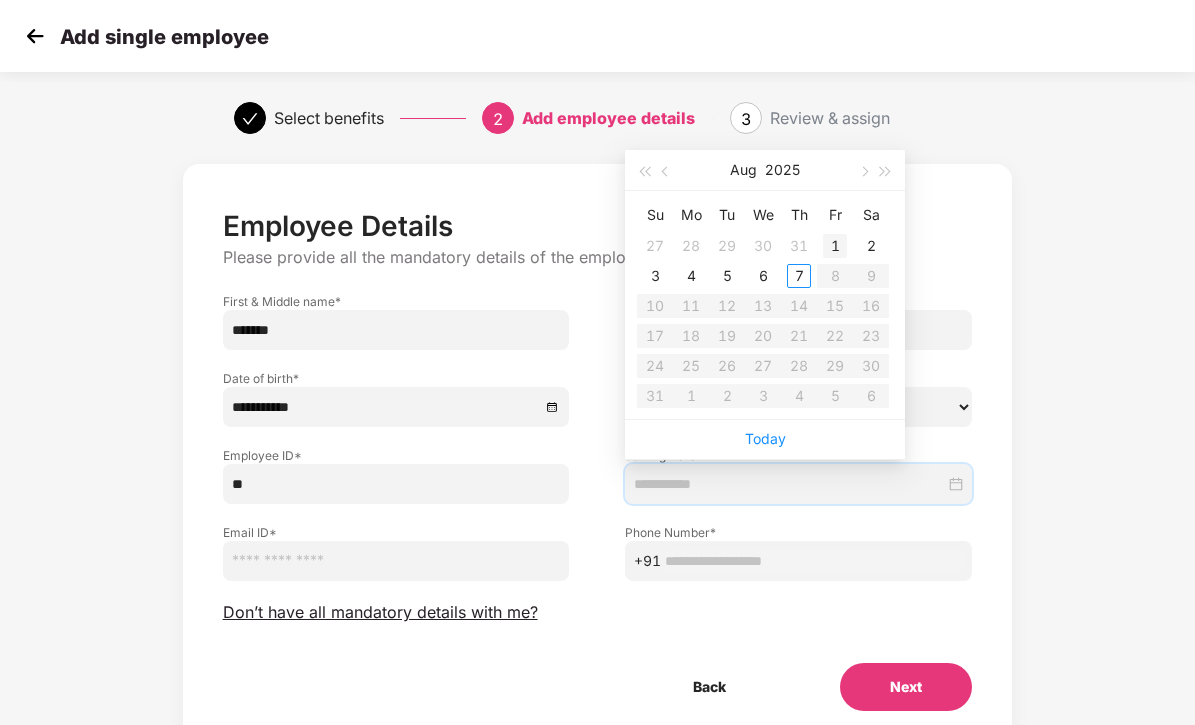 type on "**********" 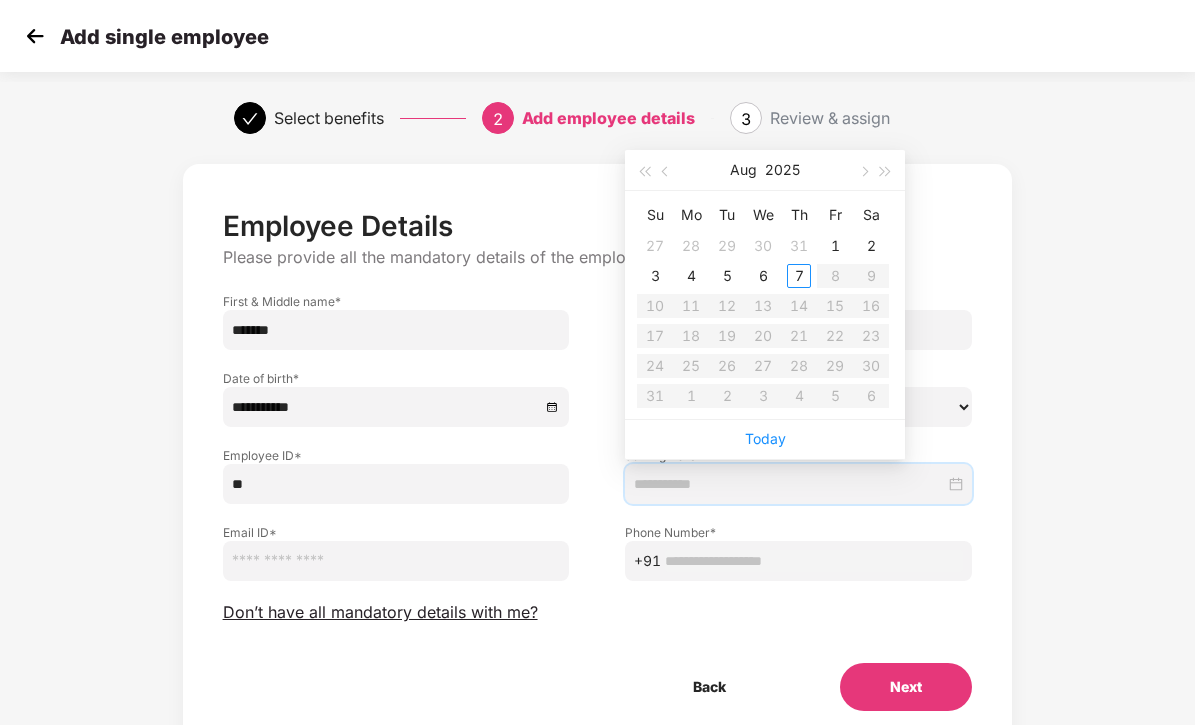 type 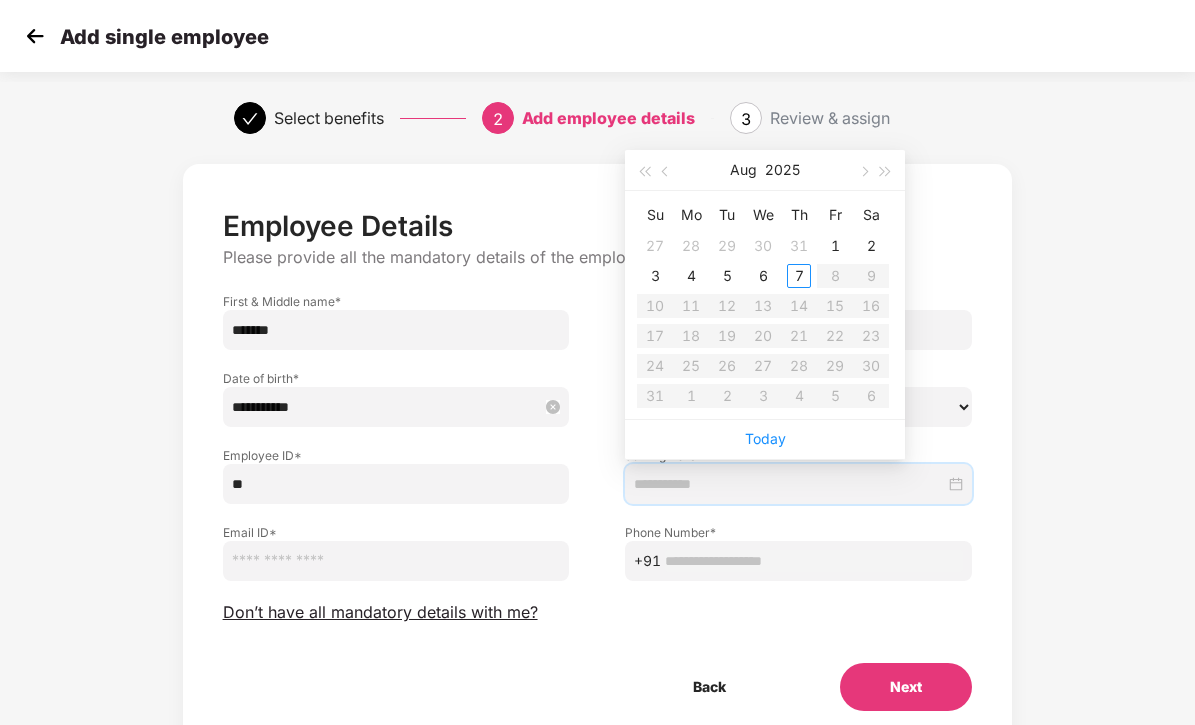 click on "**********" at bounding box center [386, 407] 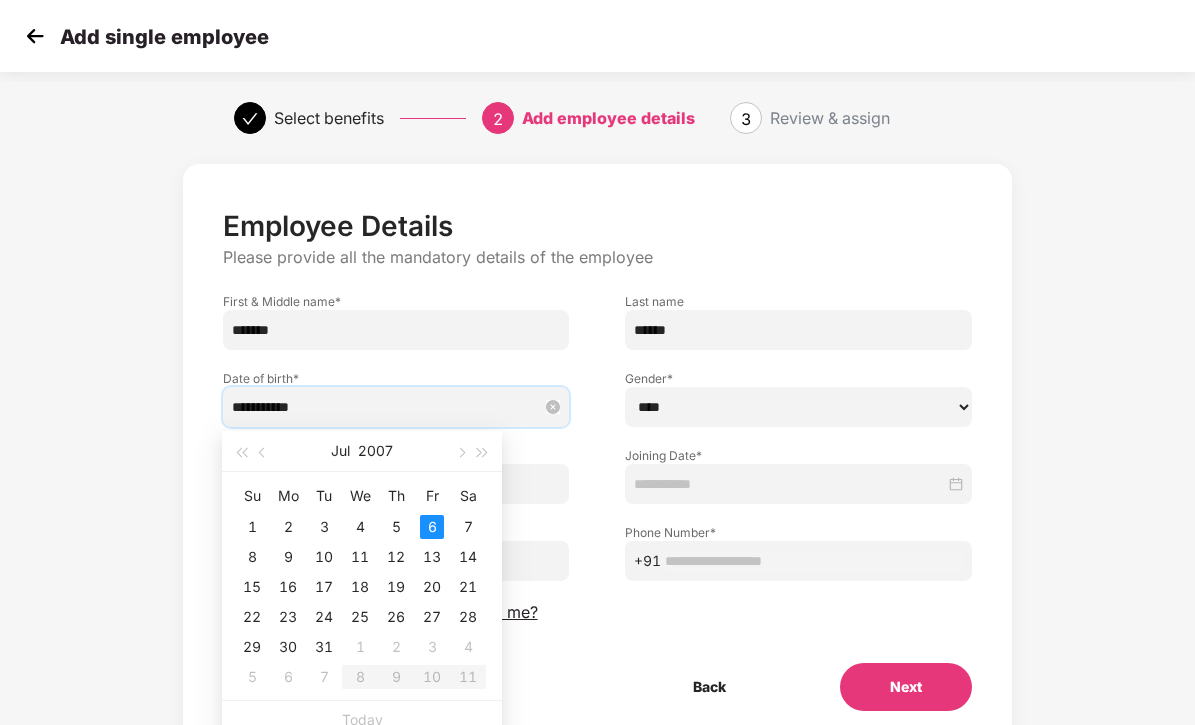 click on "**********" at bounding box center (386, 407) 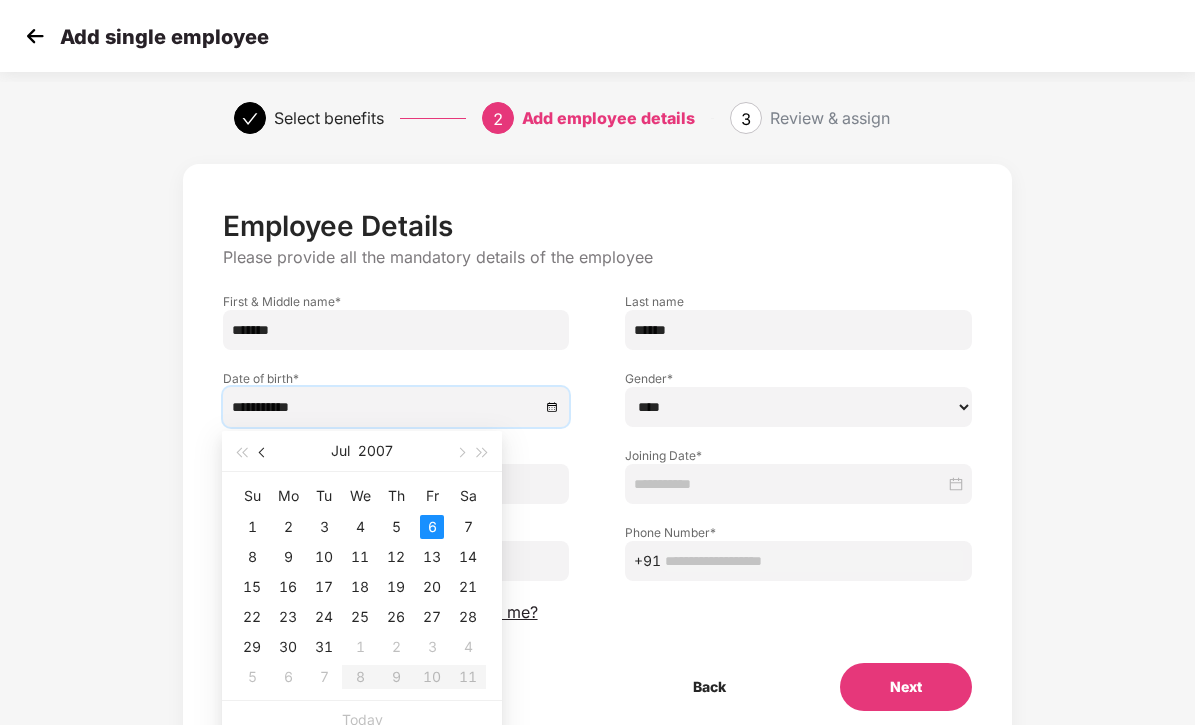 click at bounding box center (263, 451) 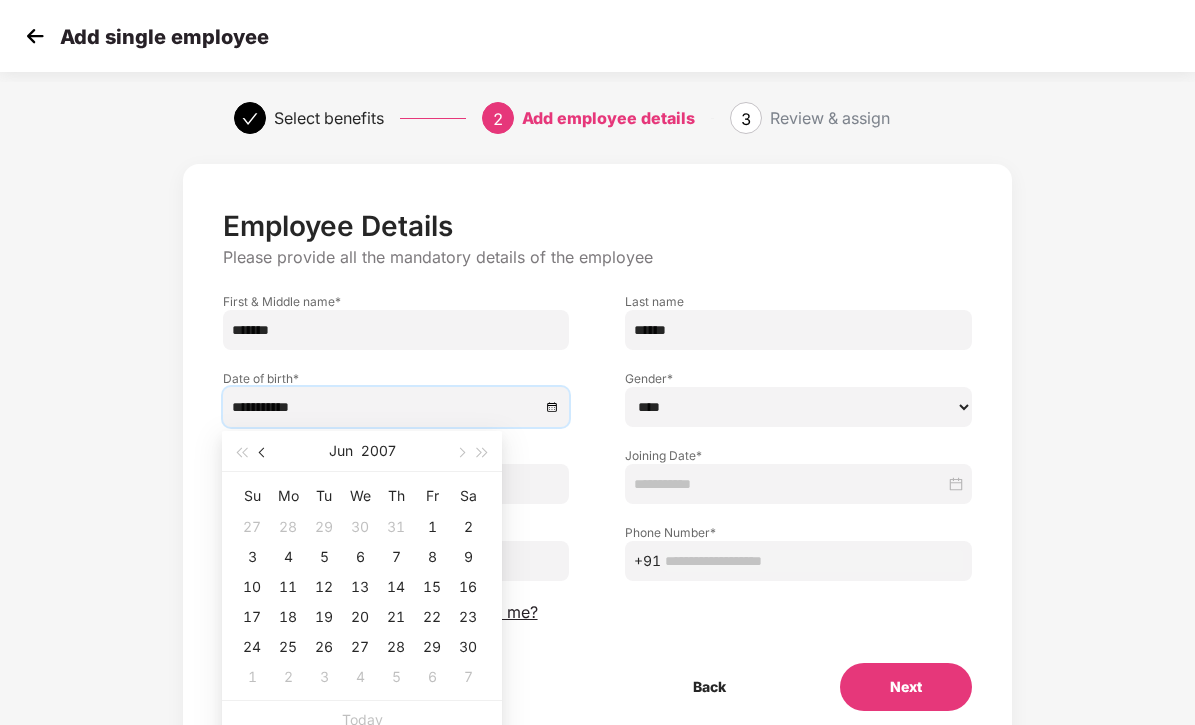 click at bounding box center [263, 451] 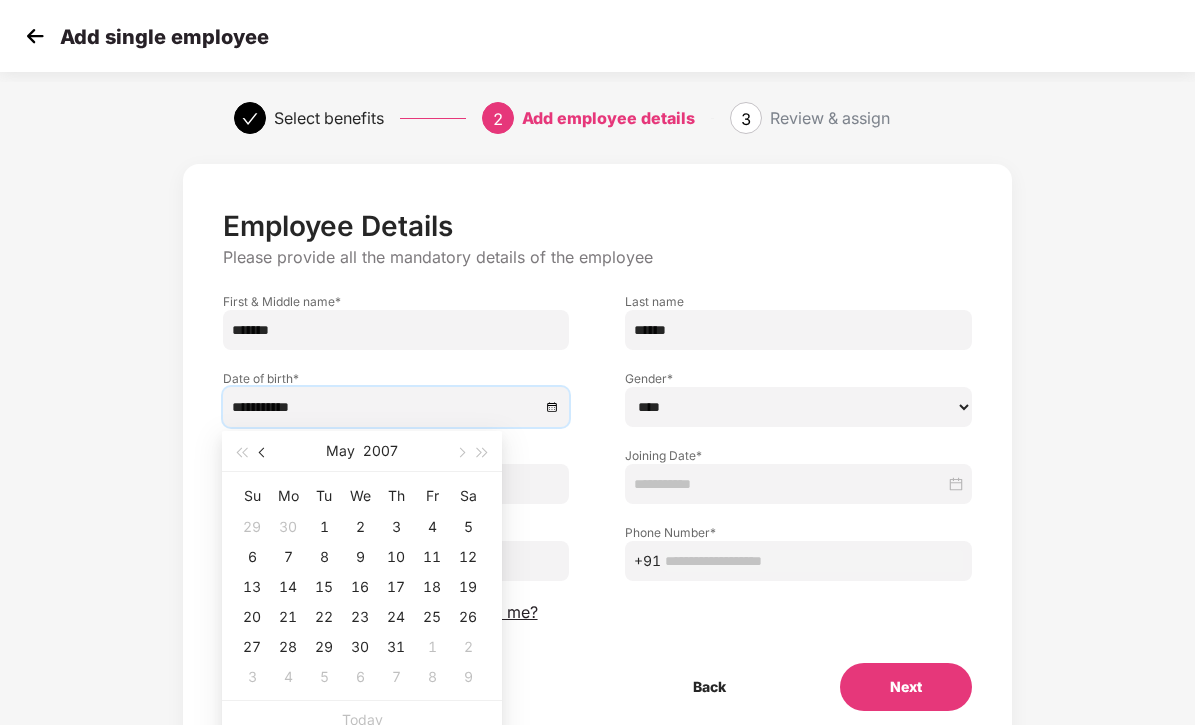click at bounding box center [263, 451] 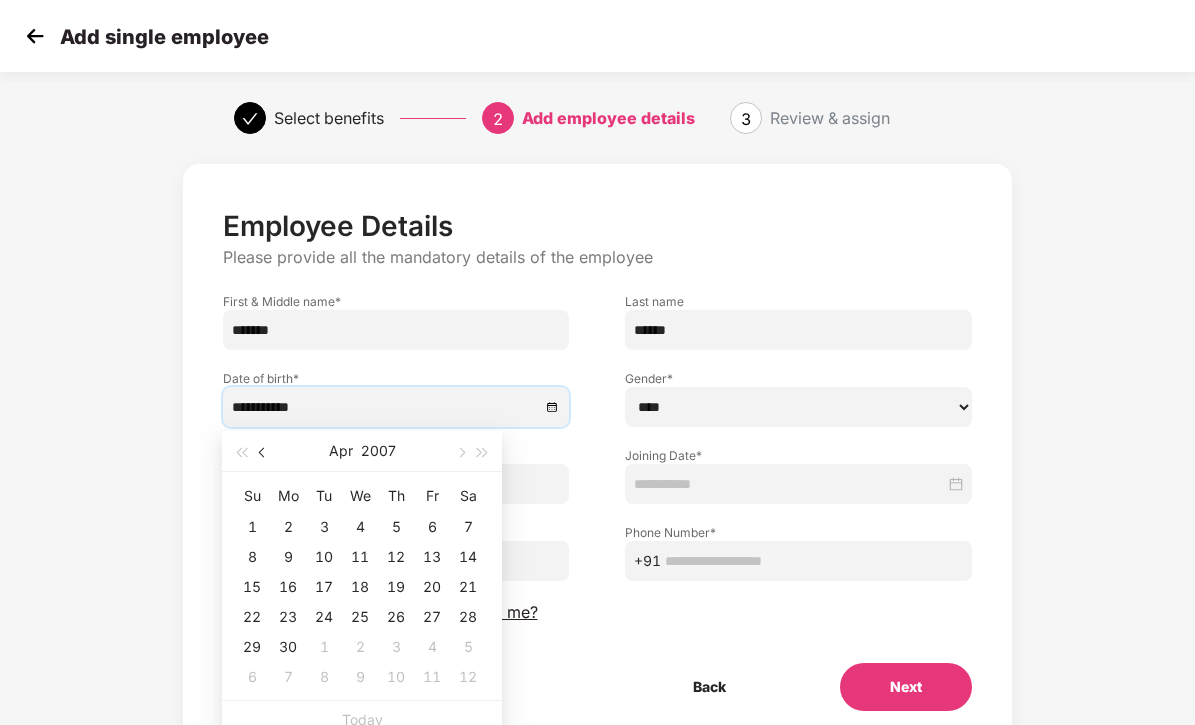 click at bounding box center (263, 451) 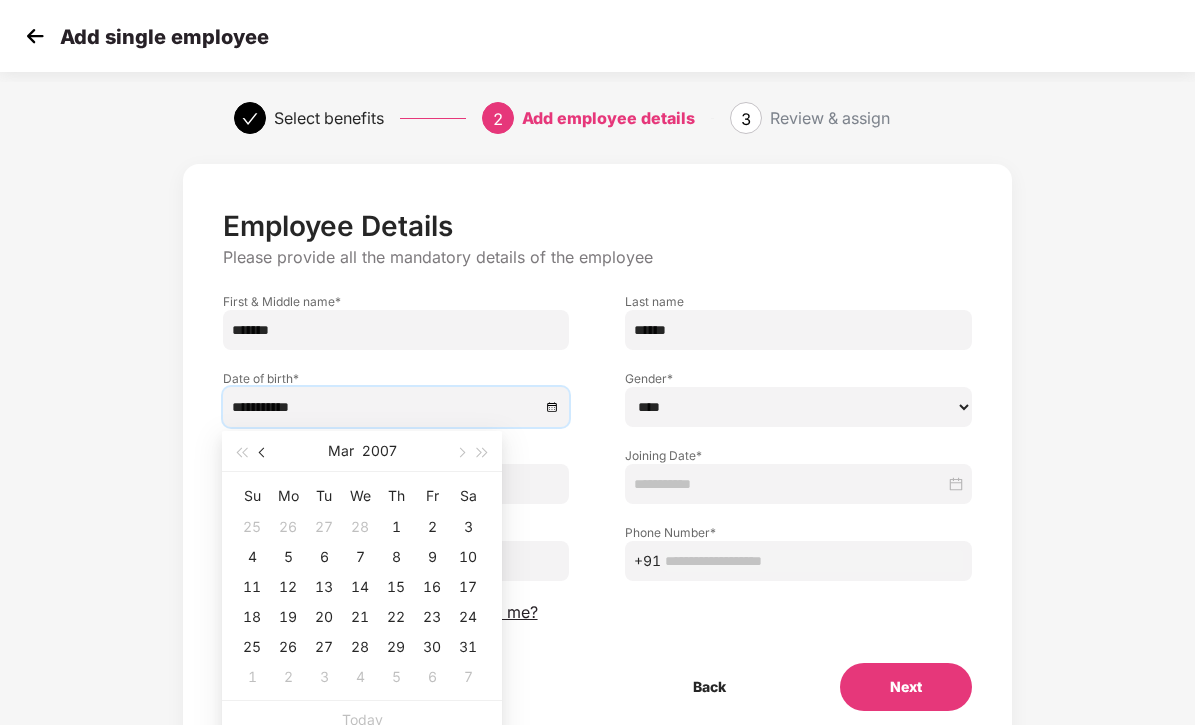 click at bounding box center (263, 451) 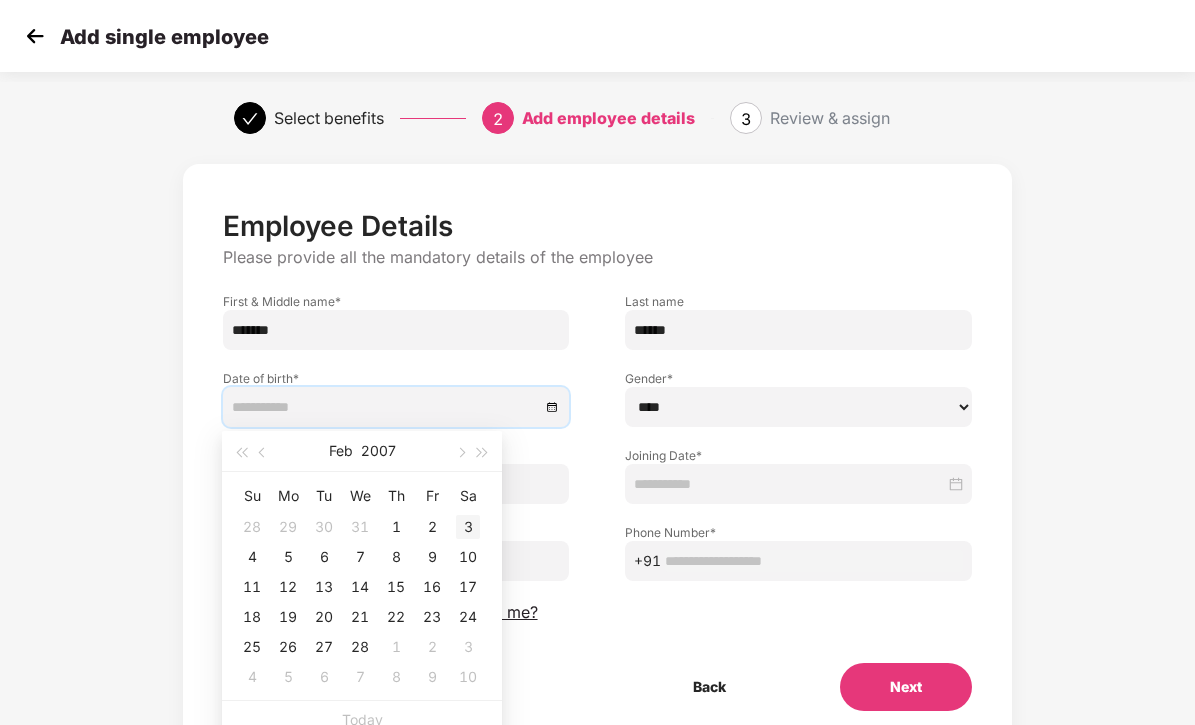 click on "3" at bounding box center (468, 527) 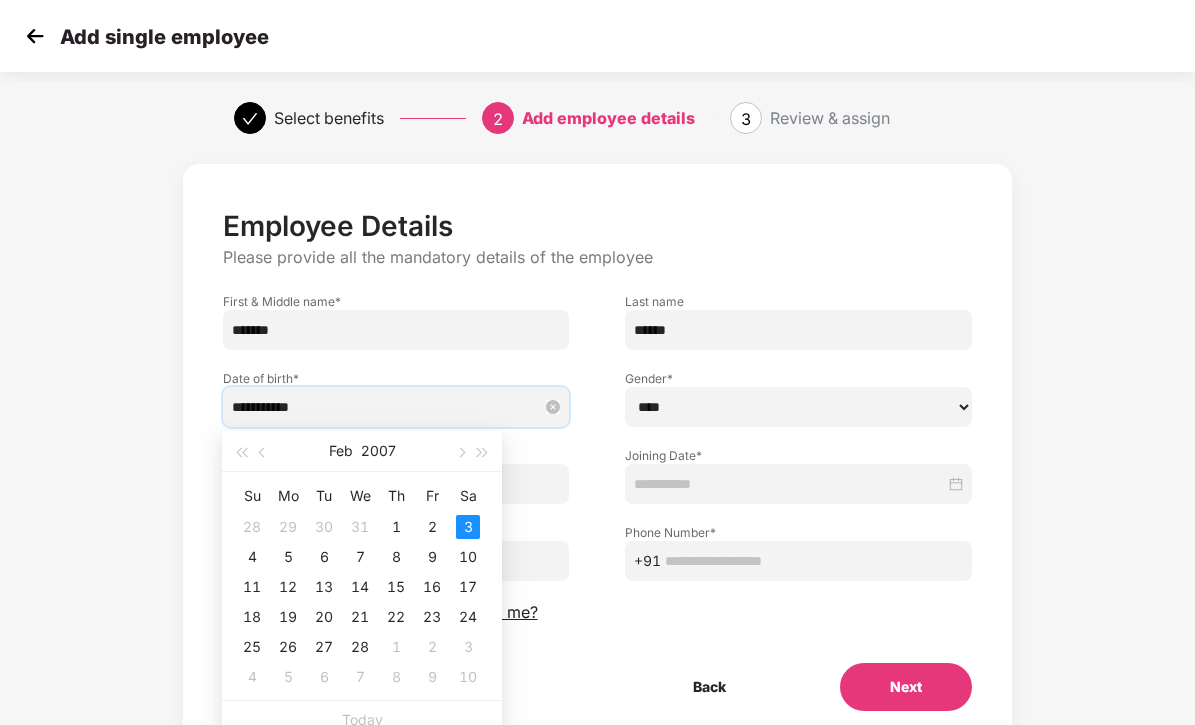 click on "**********" at bounding box center (386, 407) 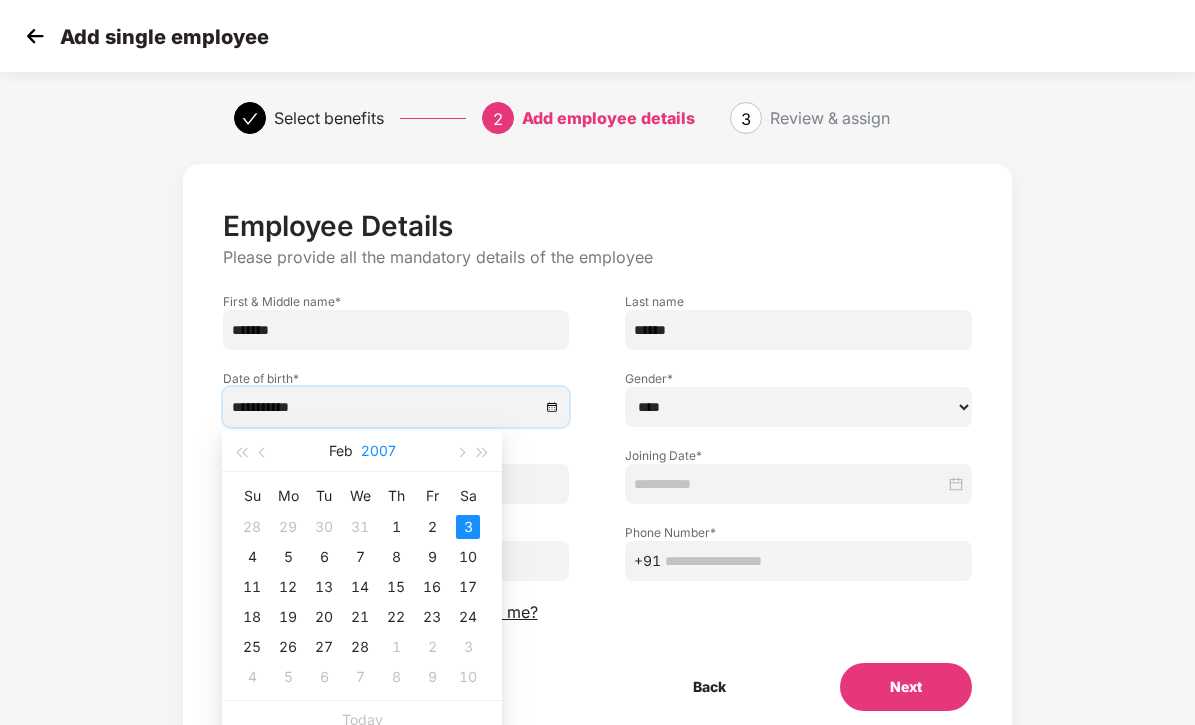 click on "2007" at bounding box center (378, 451) 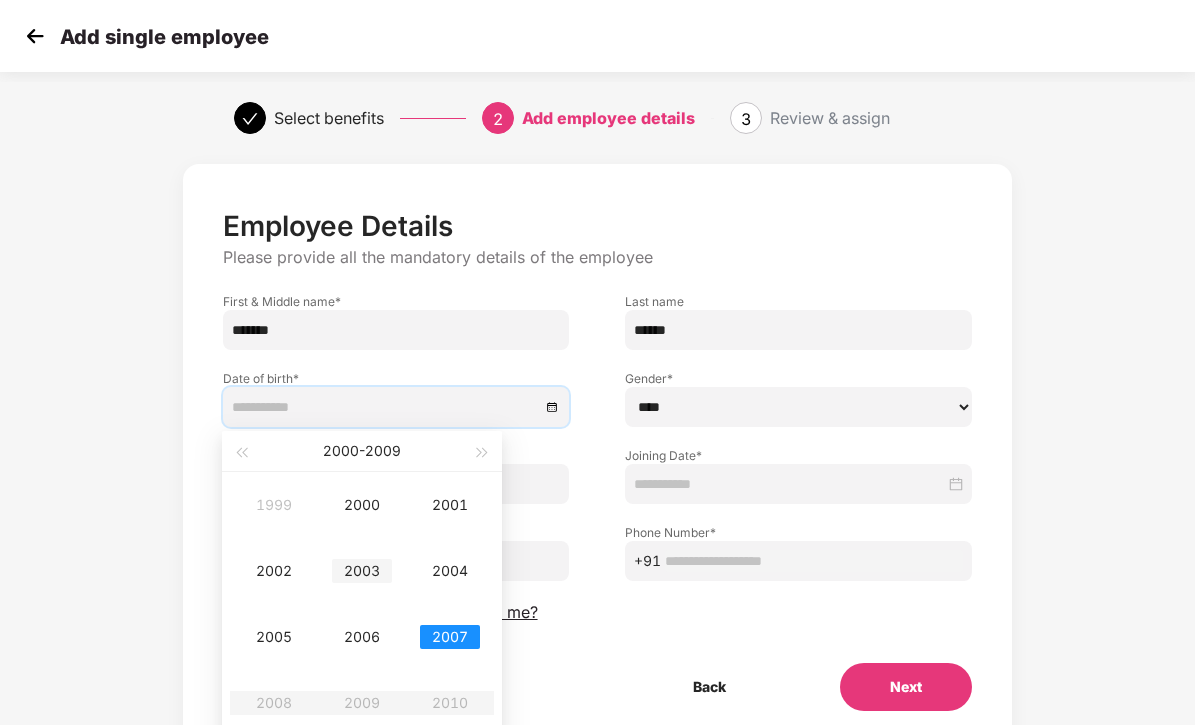 click on "2003" at bounding box center [362, 571] 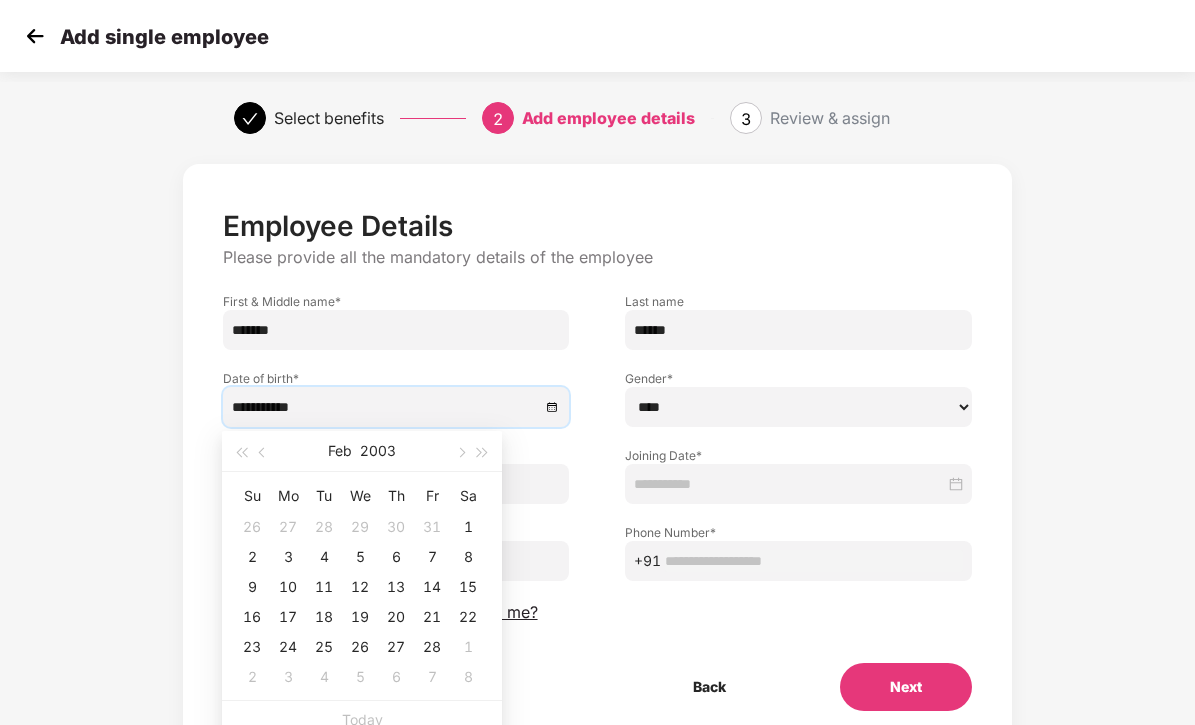 type on "**********" 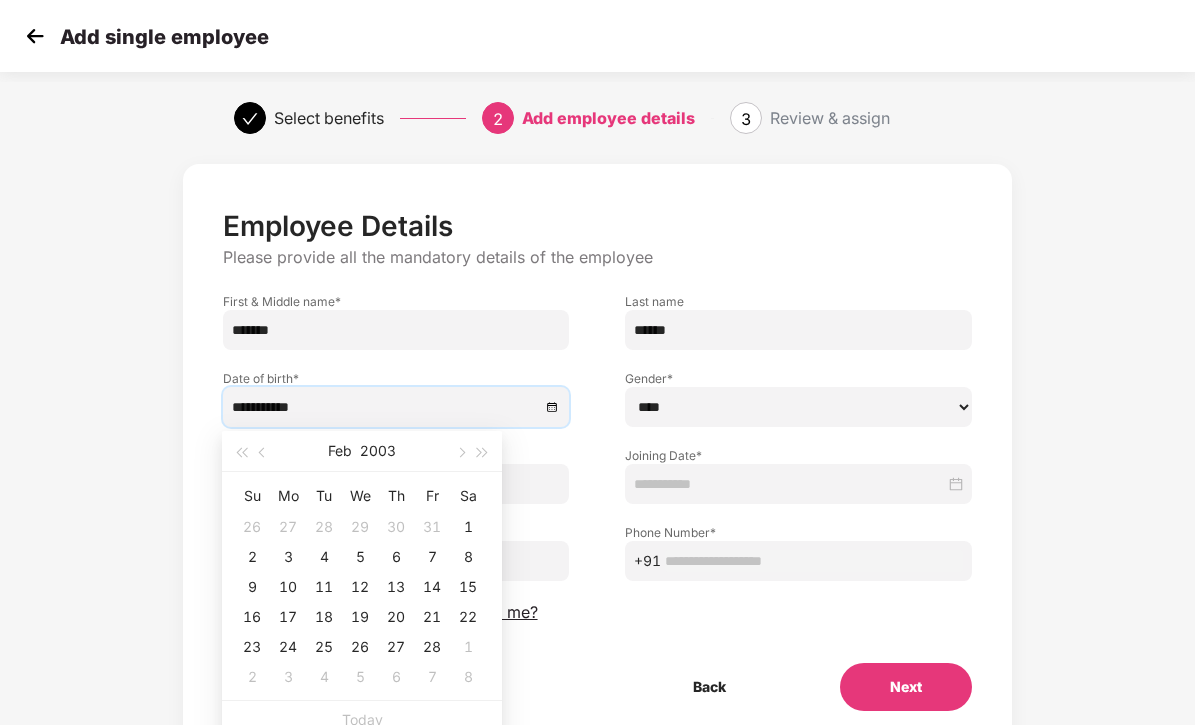 click on "**********" at bounding box center [598, 477] 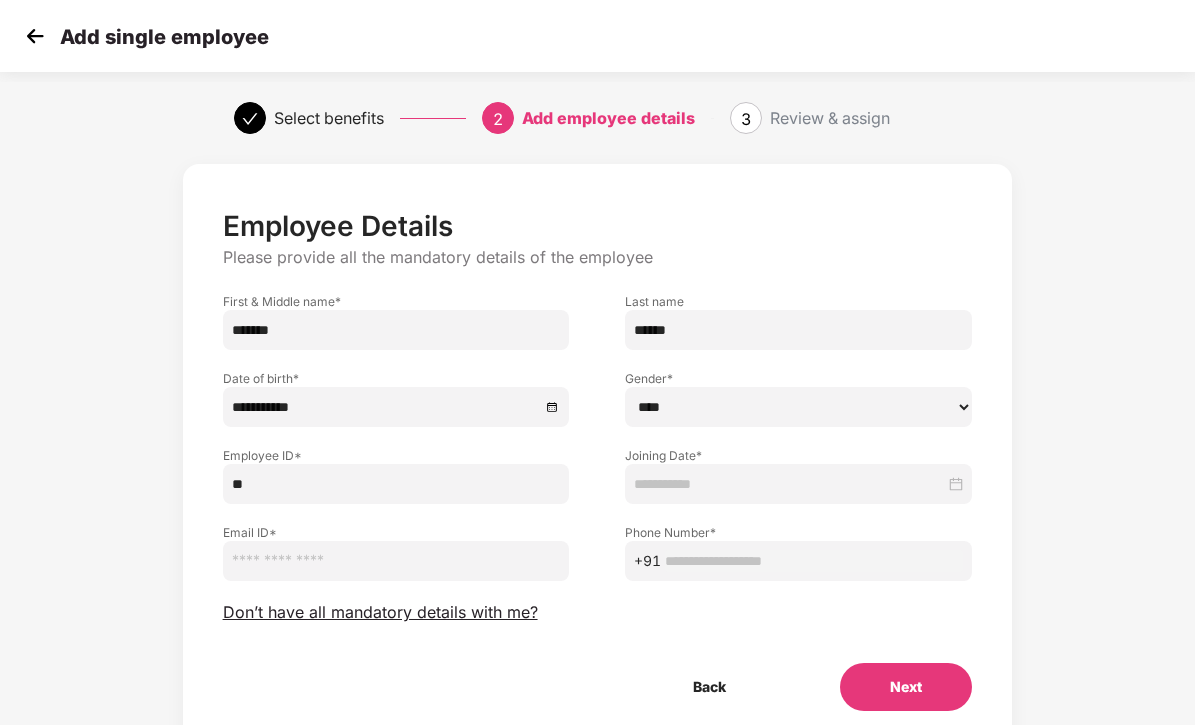 click at bounding box center [789, 484] 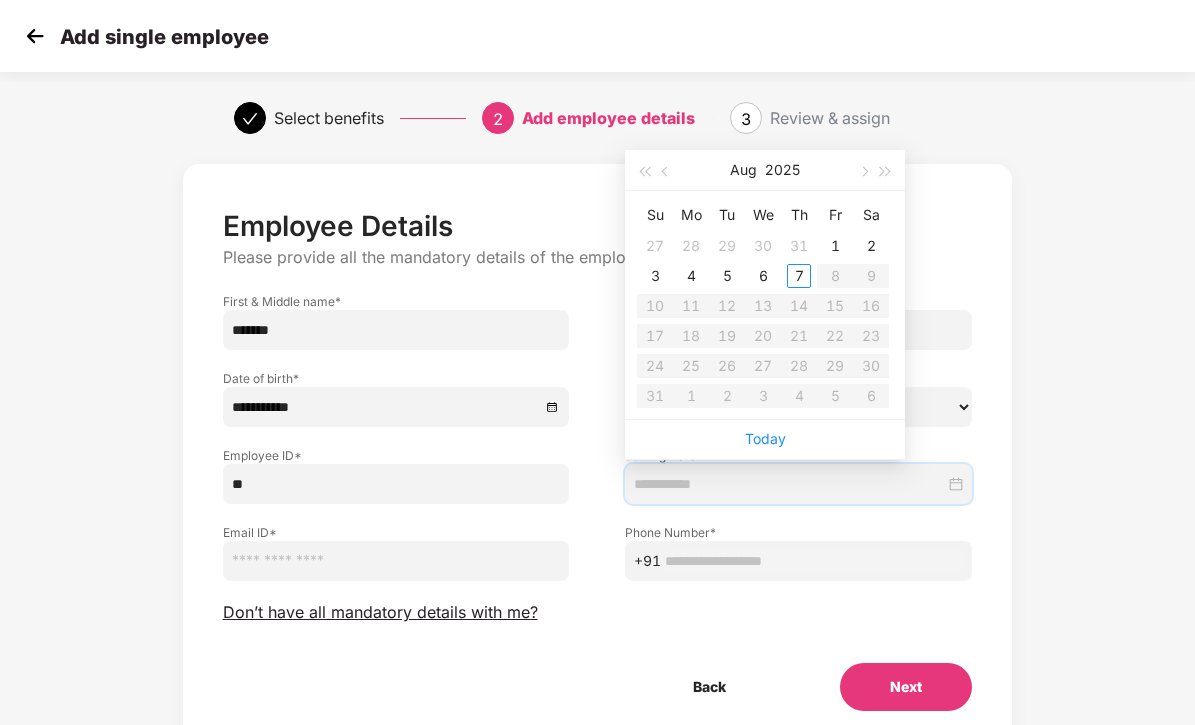 type on "**********" 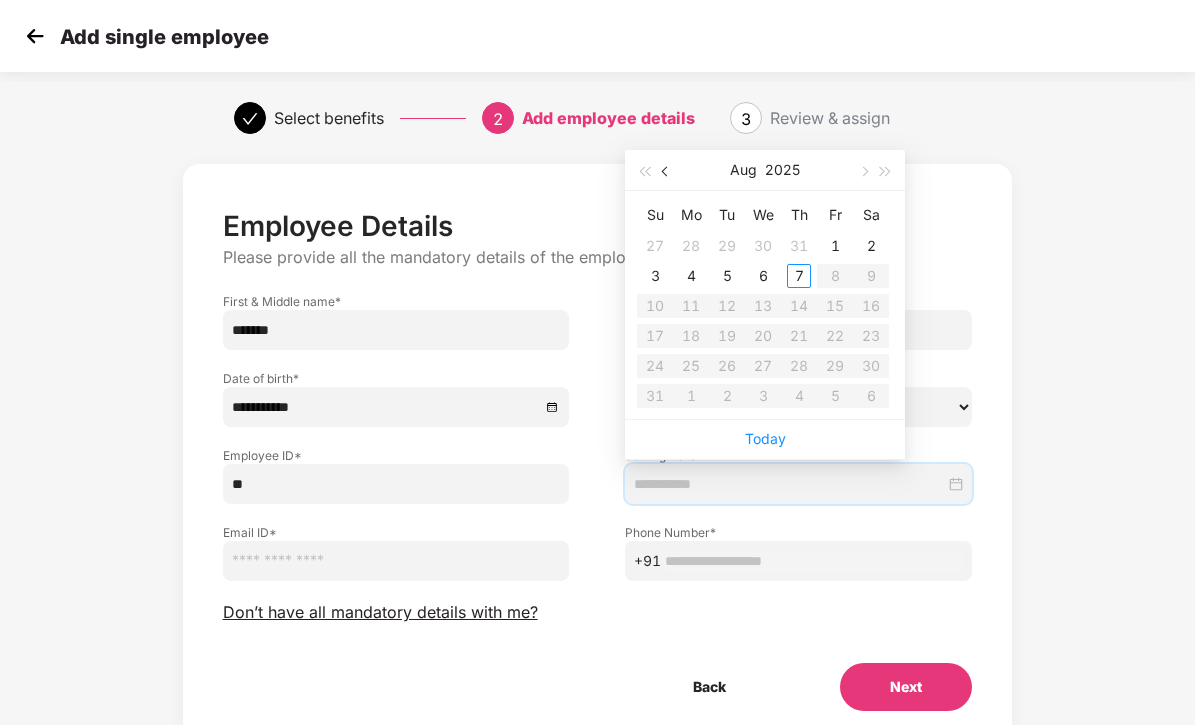 click at bounding box center [667, 172] 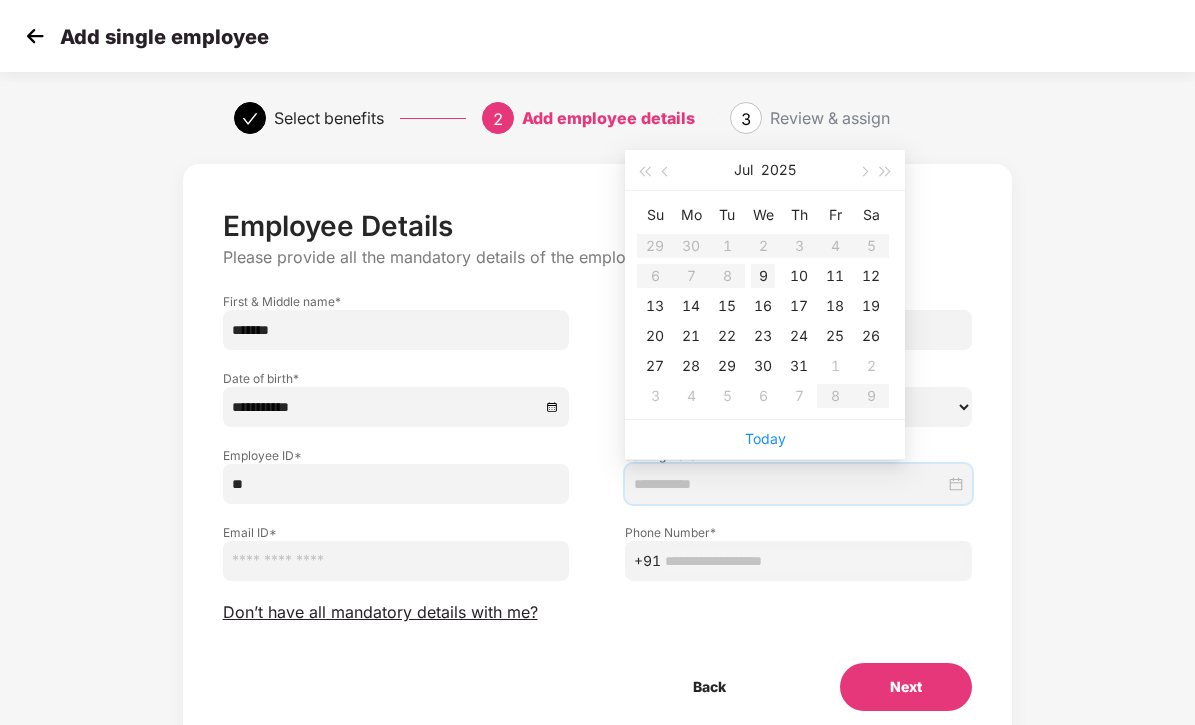type on "**********" 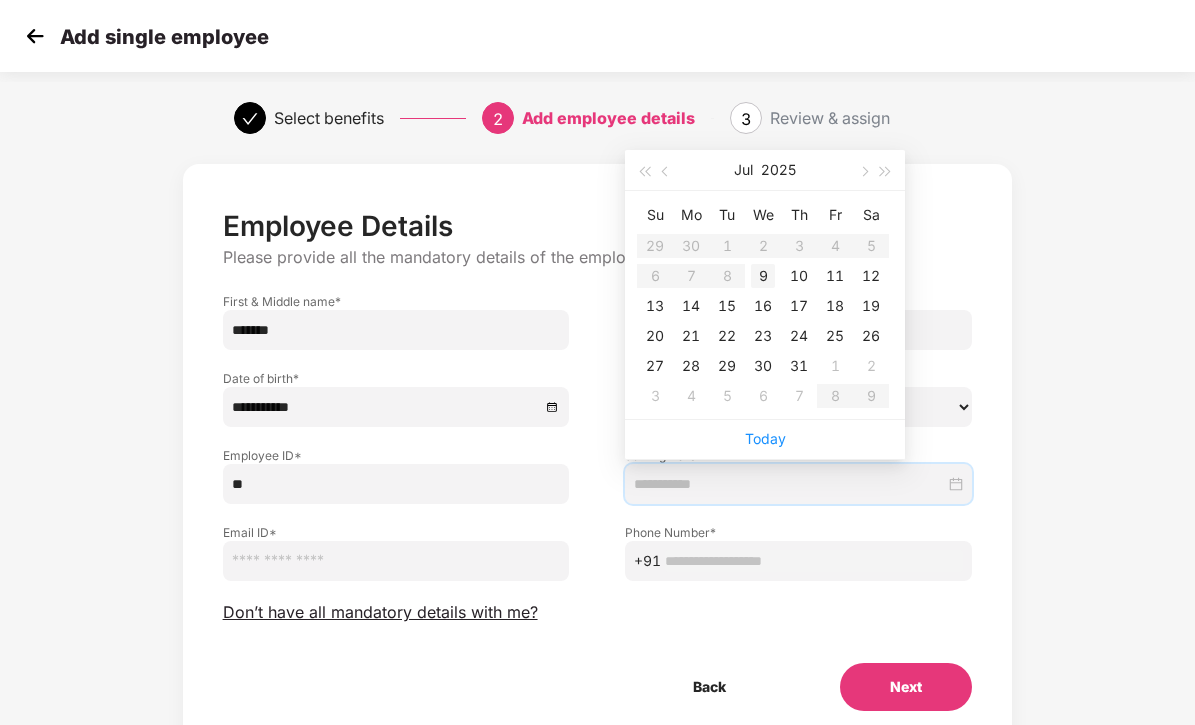click on "9" at bounding box center [763, 276] 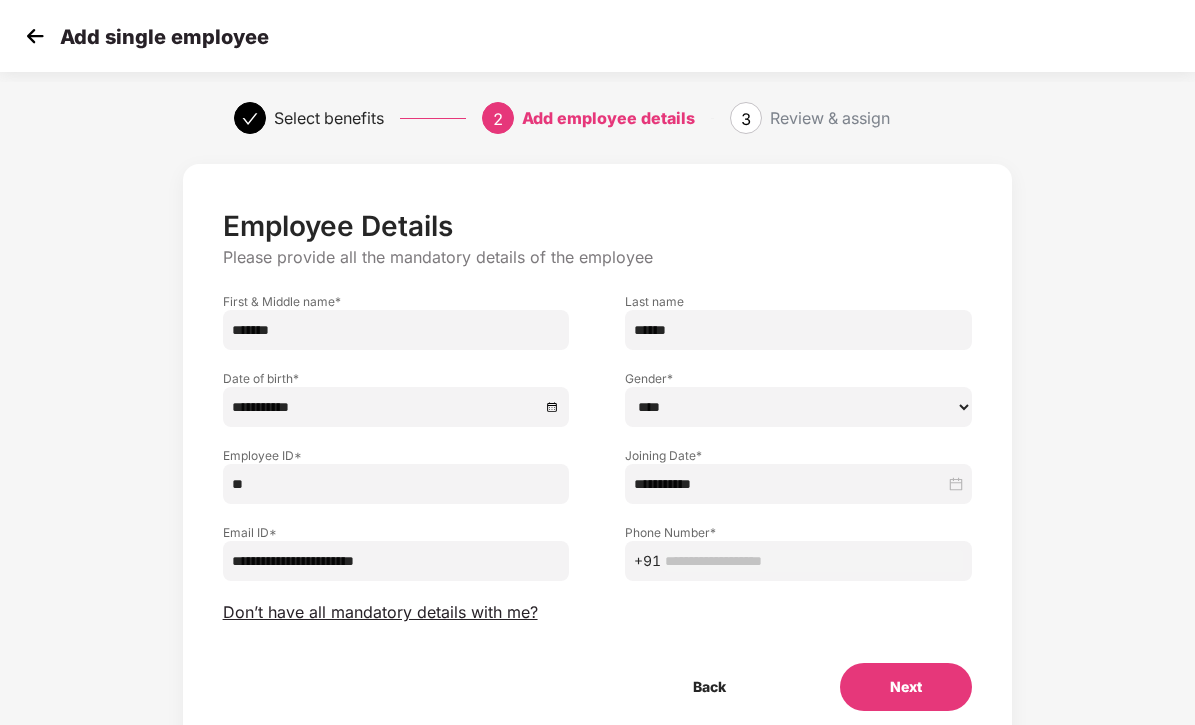 type on "**********" 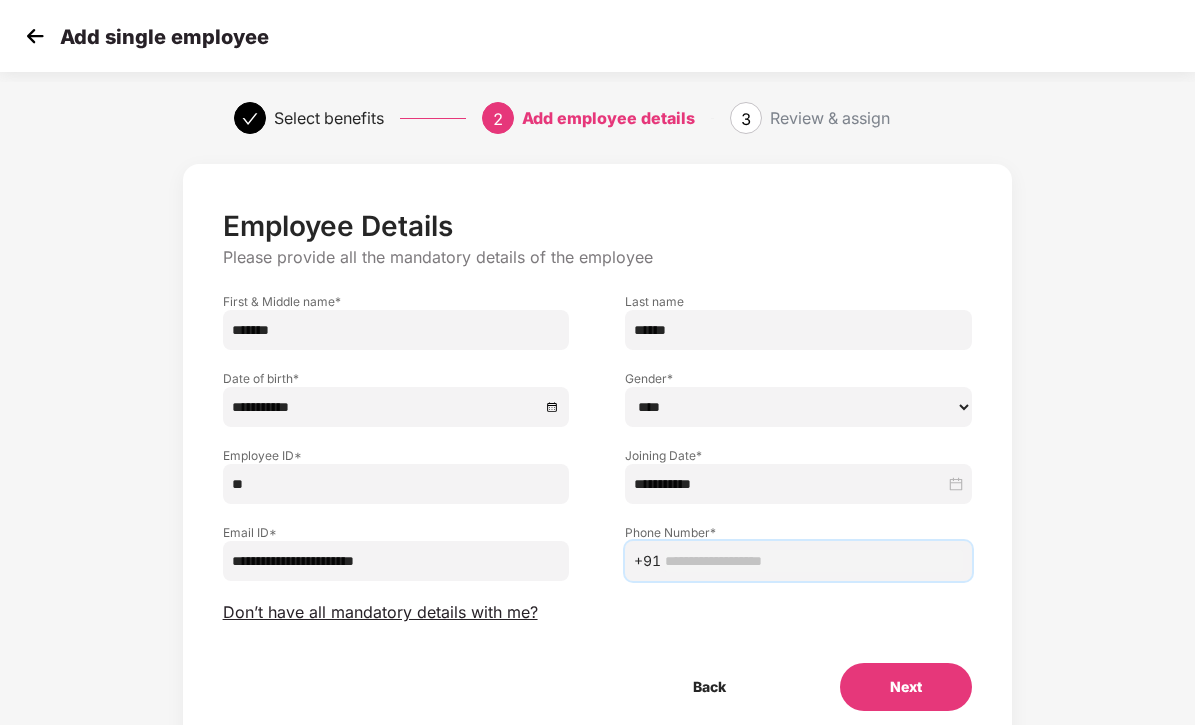 click at bounding box center [814, 561] 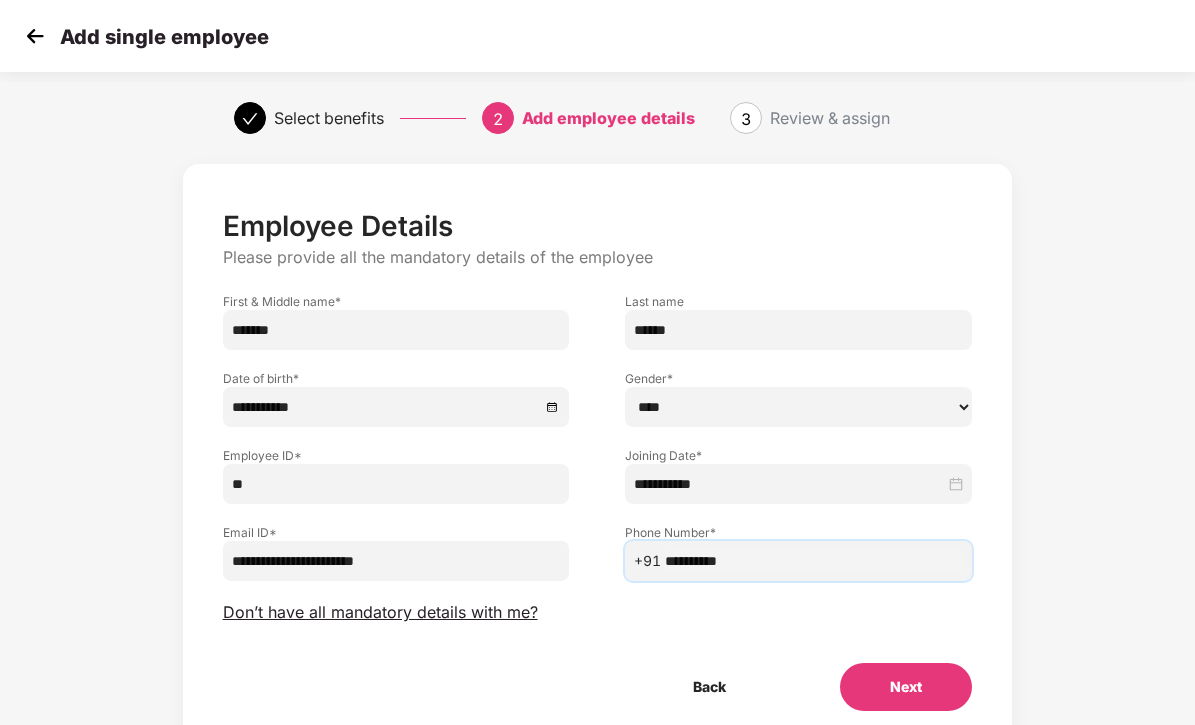 type on "**********" 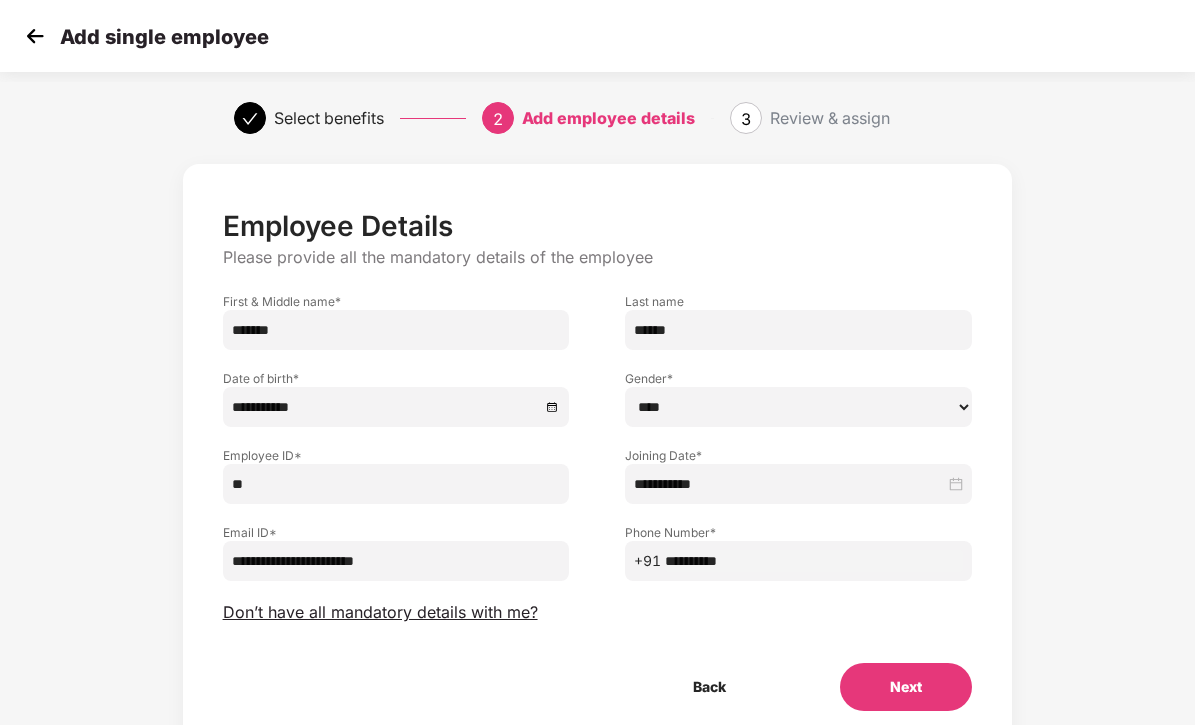 click on "**********" at bounding box center [597, 477] 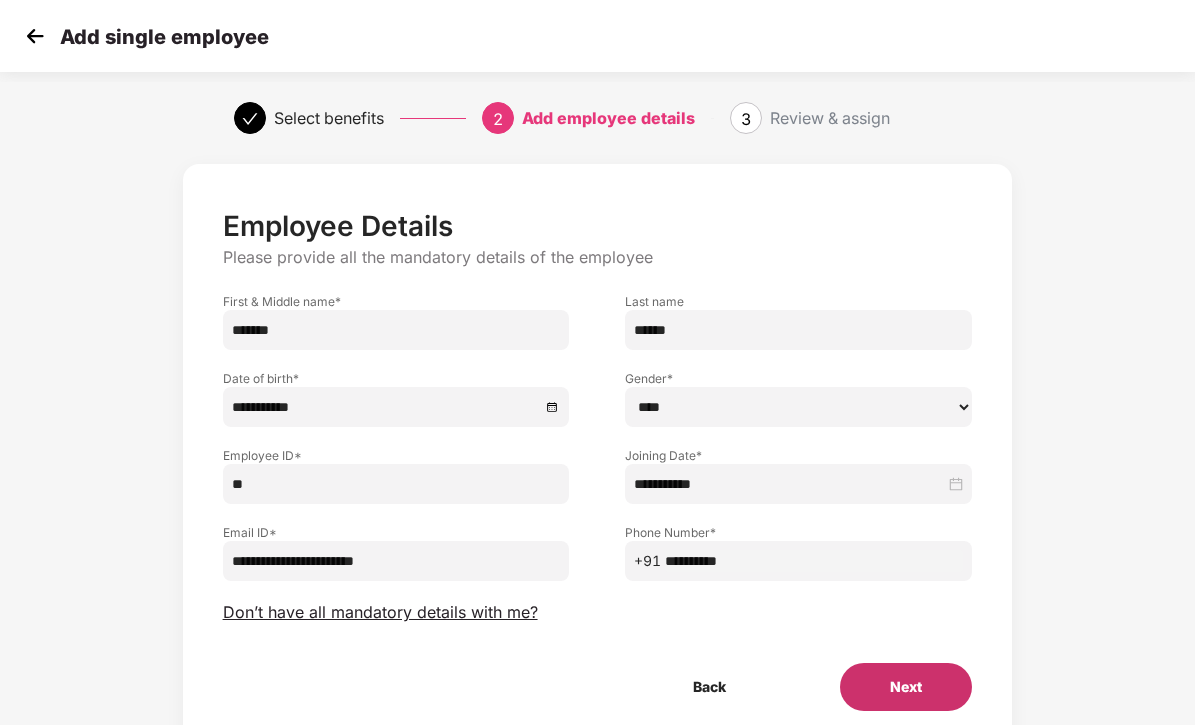 click on "Next" at bounding box center (906, 687) 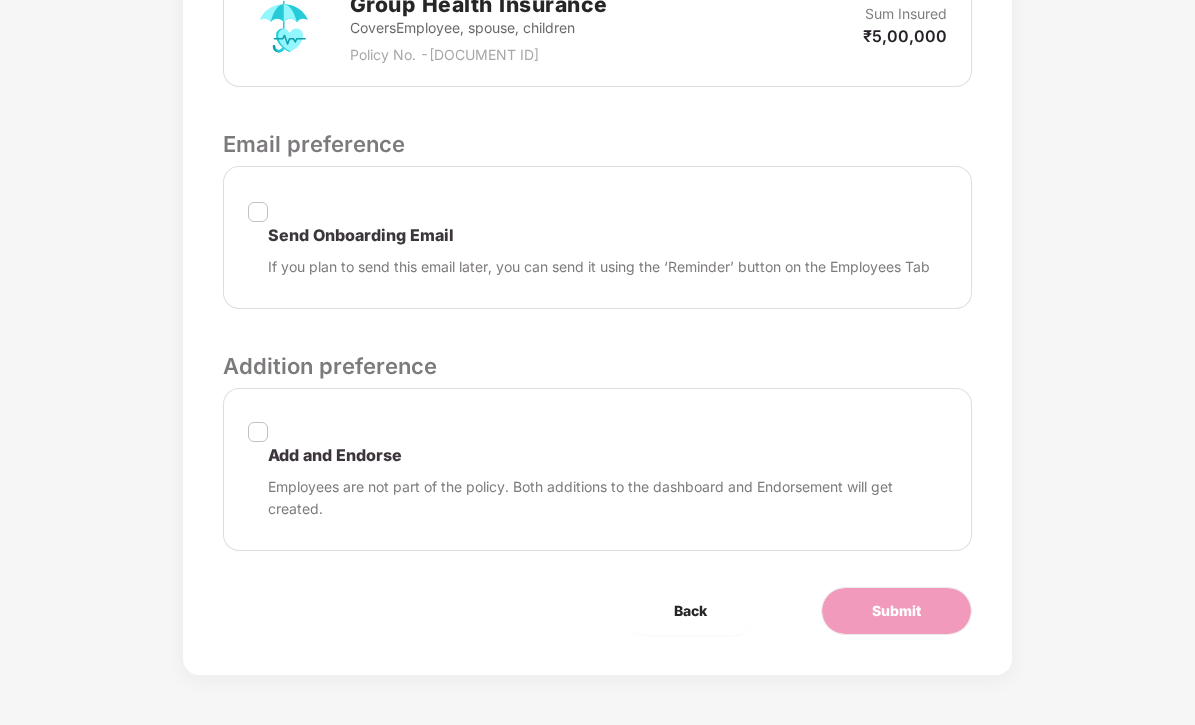 scroll, scrollTop: 813, scrollLeft: 0, axis: vertical 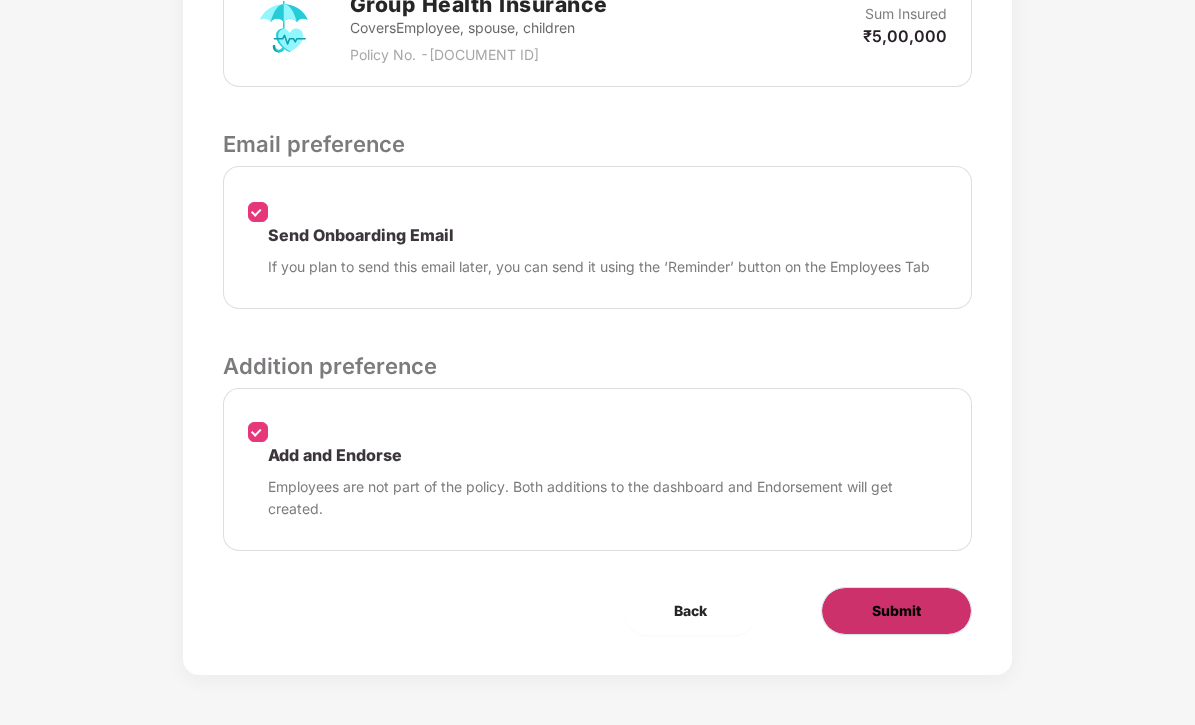 click on "Submit" at bounding box center [896, 611] 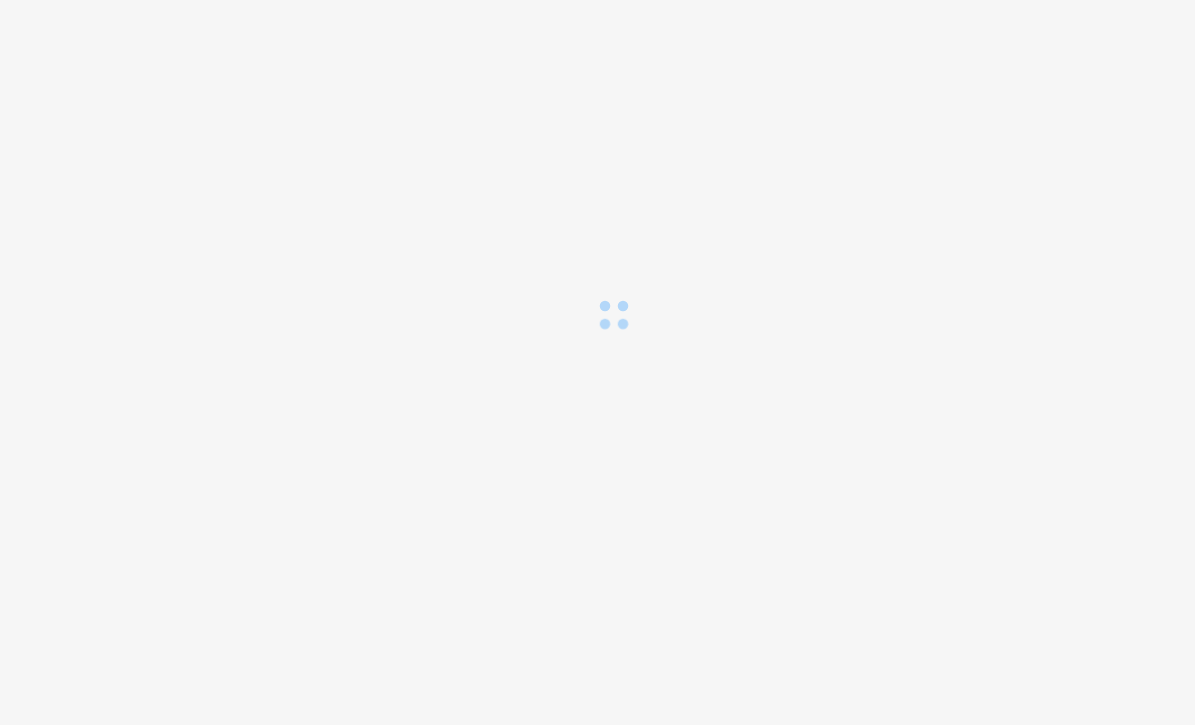 scroll, scrollTop: 0, scrollLeft: 0, axis: both 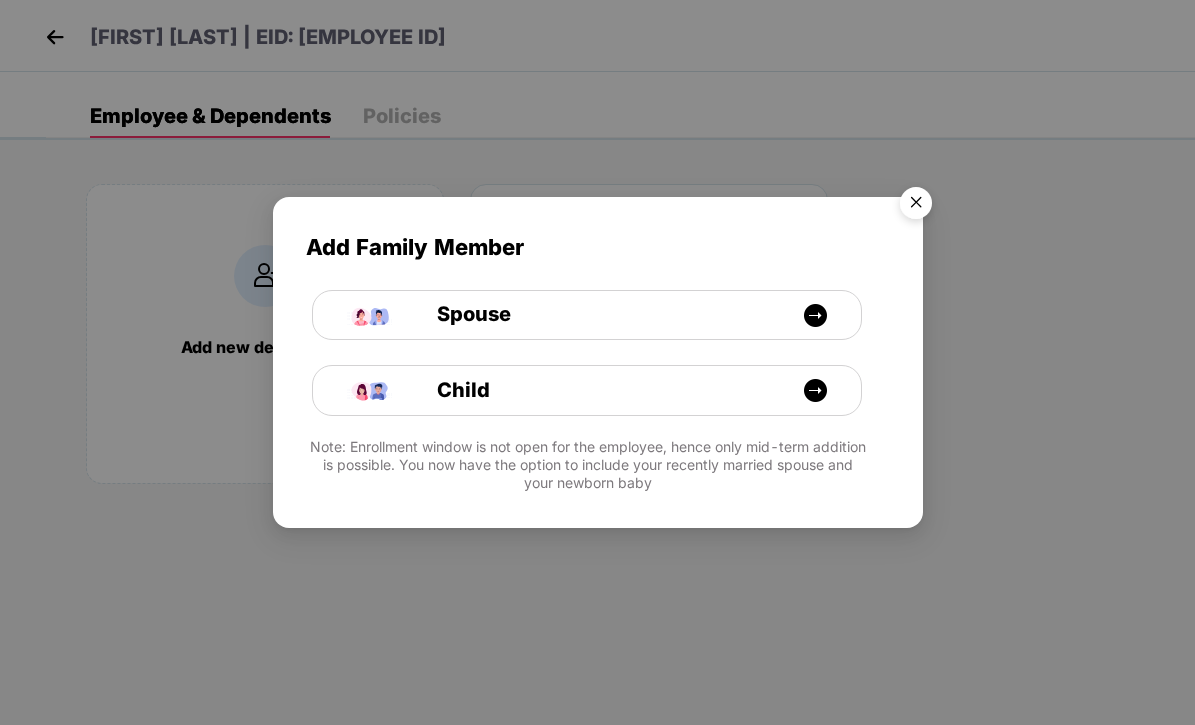 click at bounding box center [916, 206] 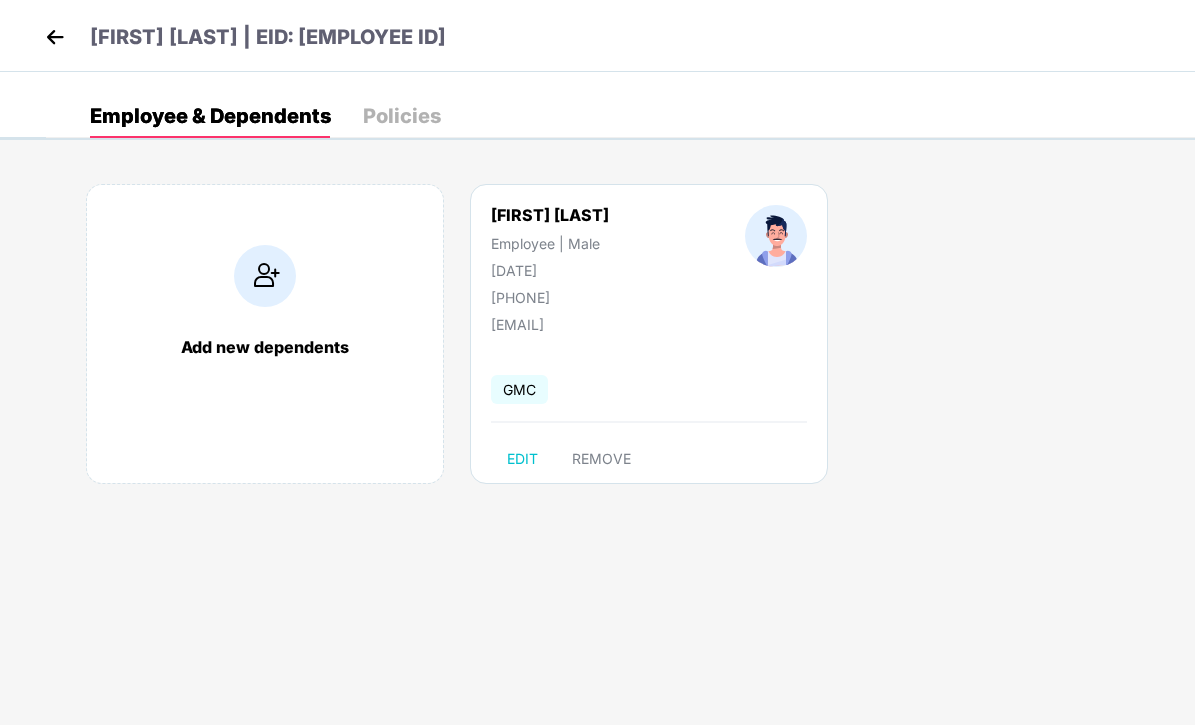 click on "[FIRST] [LAST] | EID: [EMPLOYEE ID] Employee & Dependents Policies Add new dependents [FIRST] [LAST] Employee | Male [DATE] [PHONE] [EMAIL] GMC   EDIT REMOVE [EMAIL] Add Family Member Spouse Child Note: Enrollment window is not open for the employee, hence only mid-term addition is possible. You now have the option to include your recently married spouse and your newborn baby" at bounding box center [597, 362] 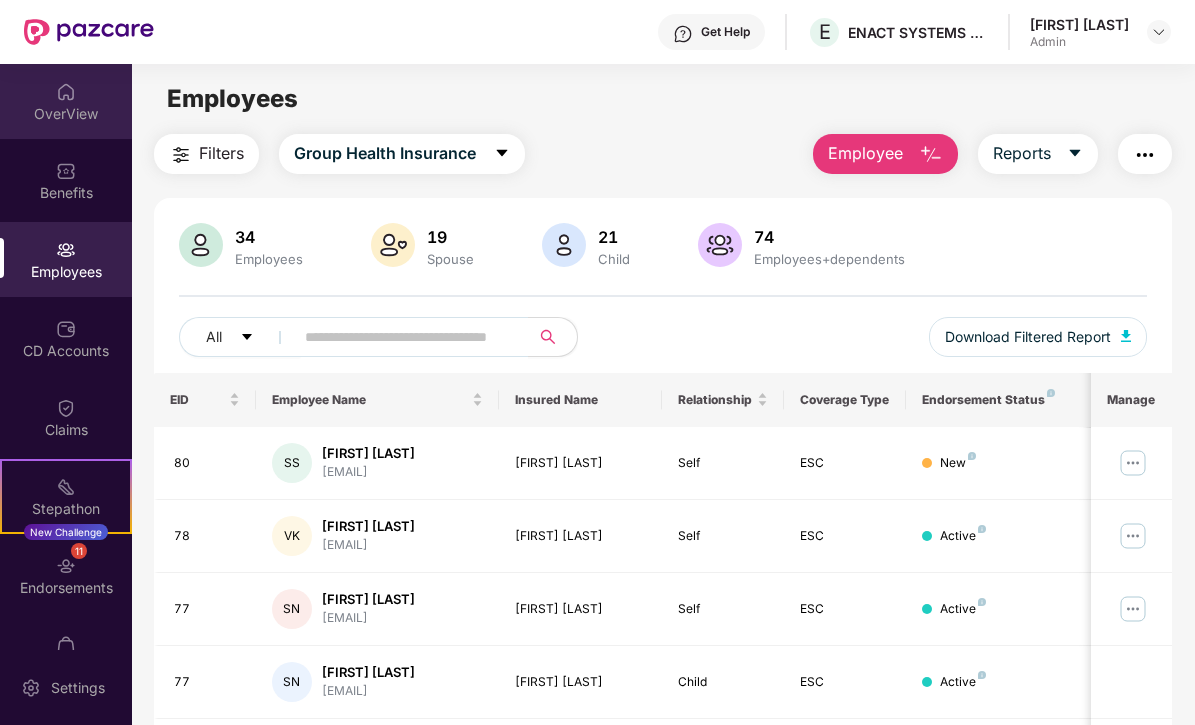 click on "OverView" at bounding box center (66, 114) 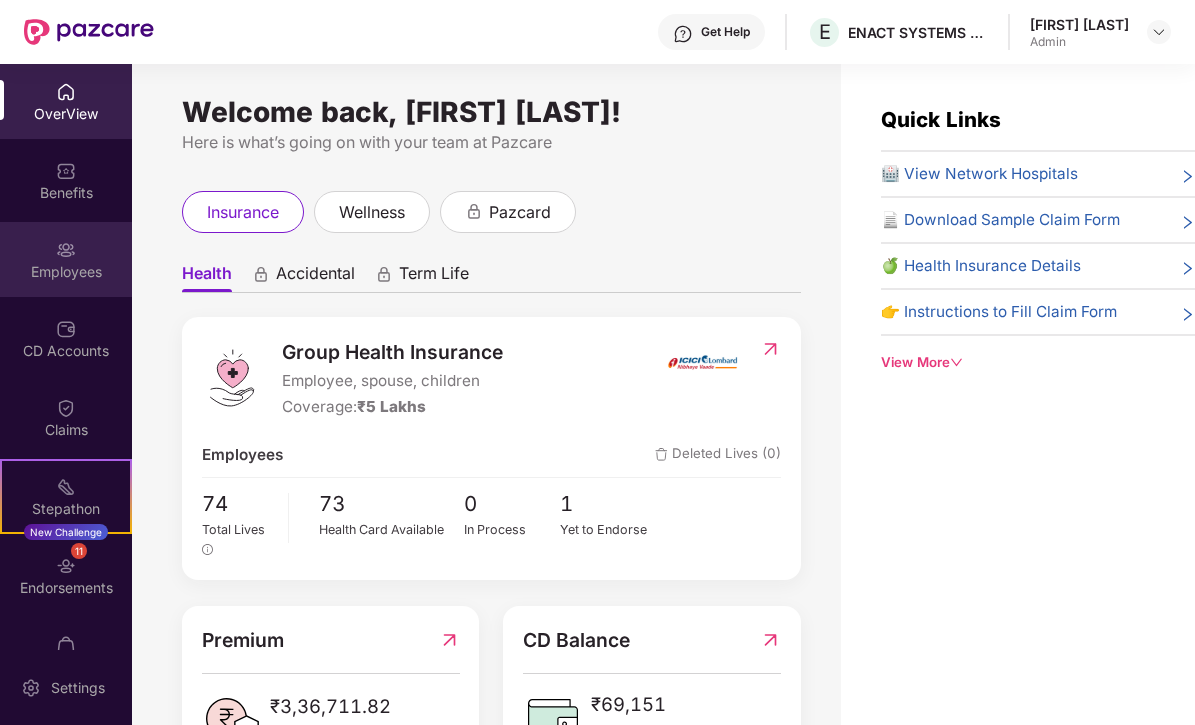 click on "Employees" at bounding box center [66, 272] 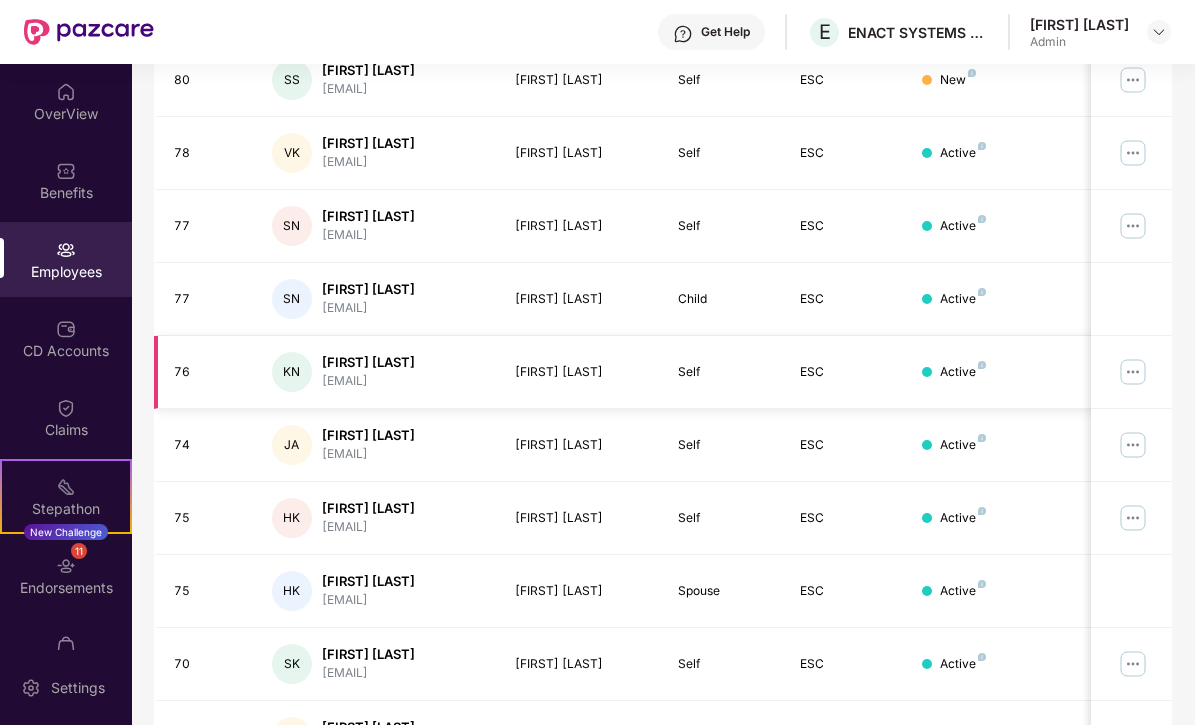 scroll, scrollTop: 503, scrollLeft: 0, axis: vertical 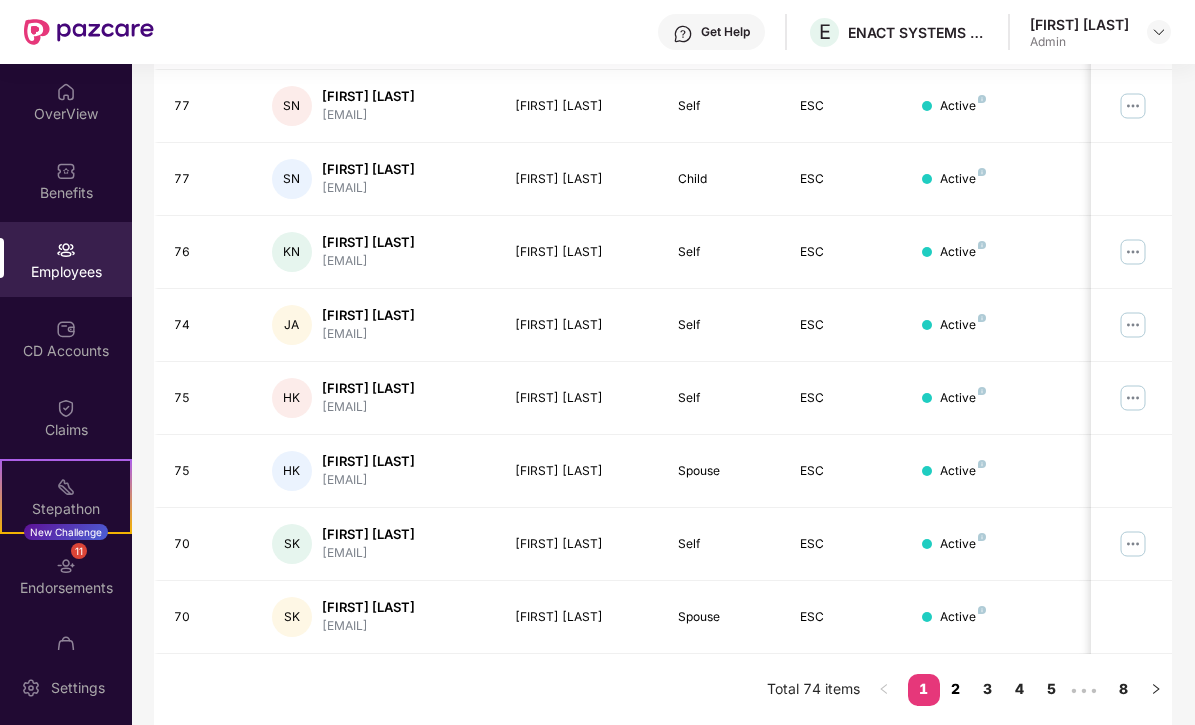 click on "2" at bounding box center [956, 689] 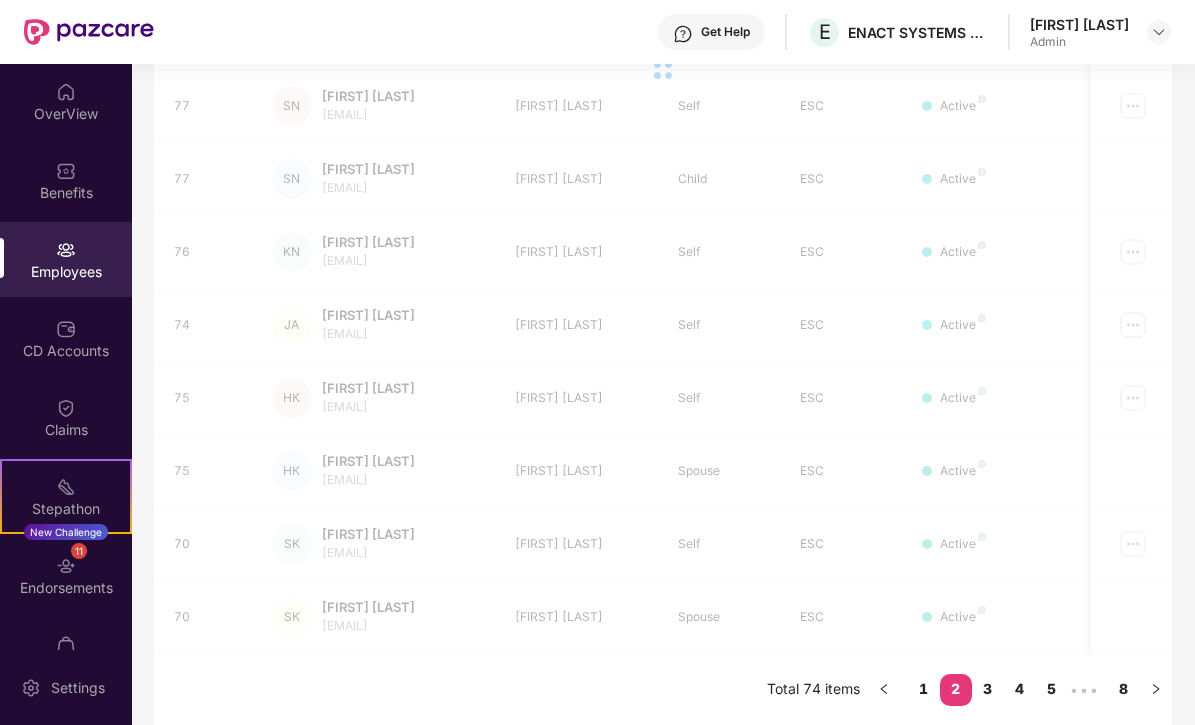 click on "2" at bounding box center (956, 689) 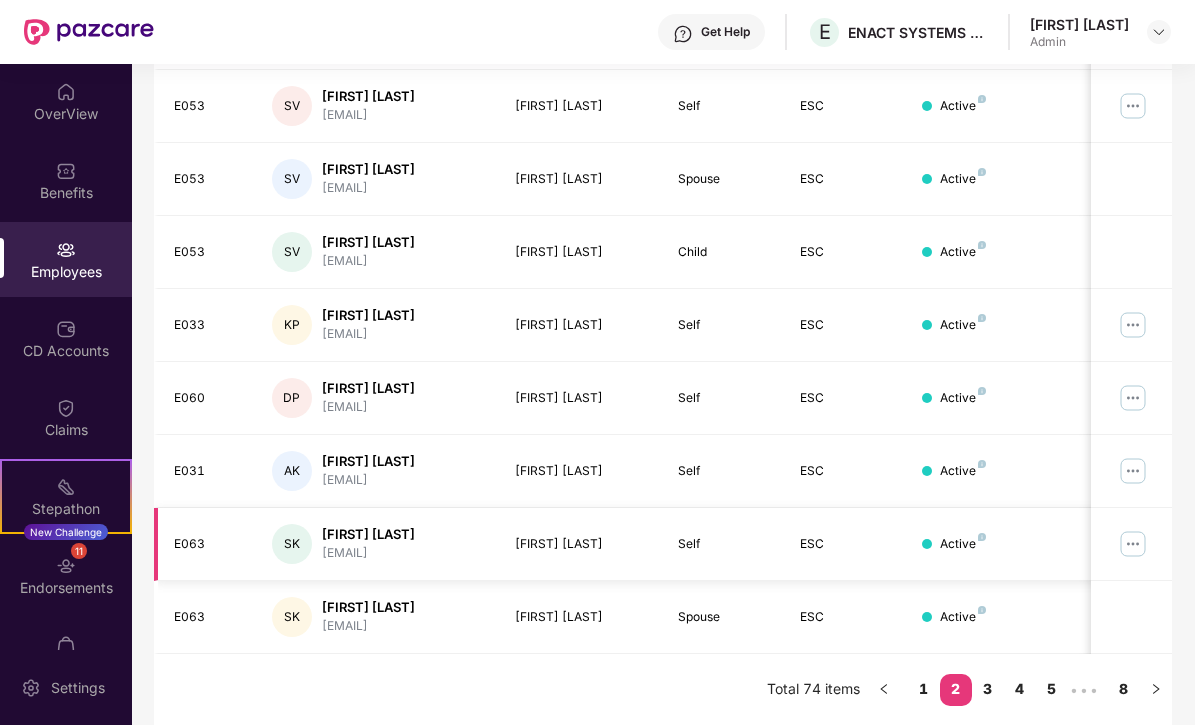 click at bounding box center (1133, 544) 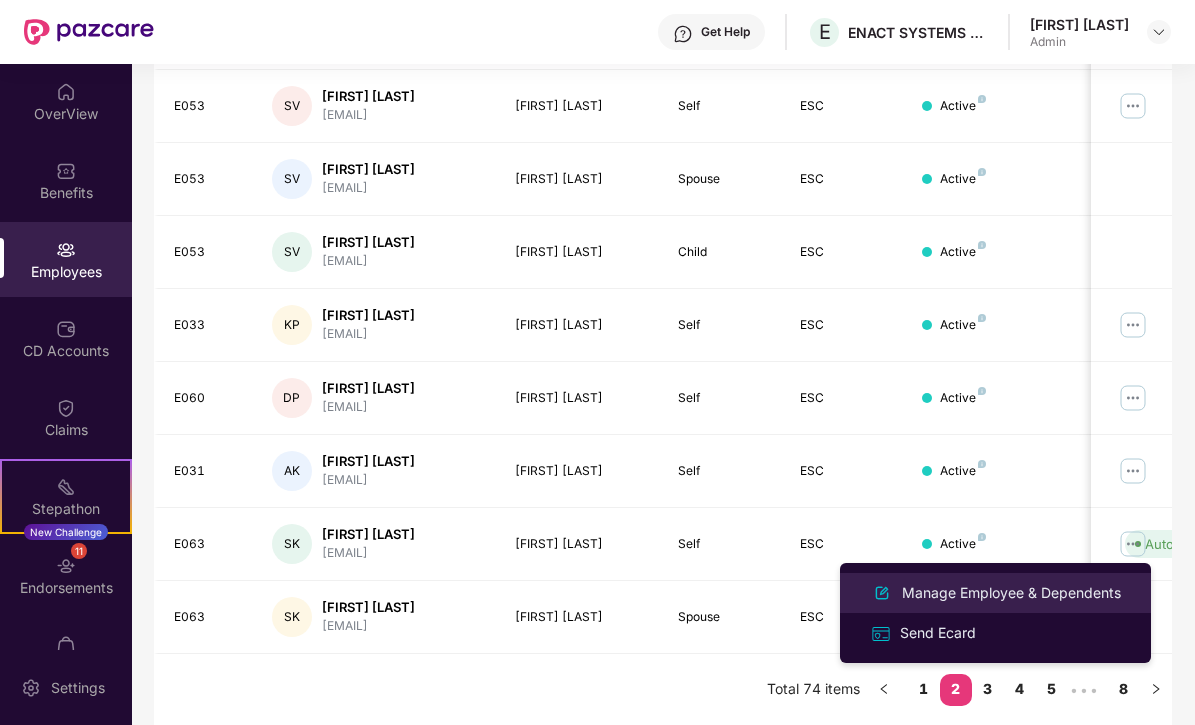 click on "Manage Employee & Dependents" at bounding box center (1011, 593) 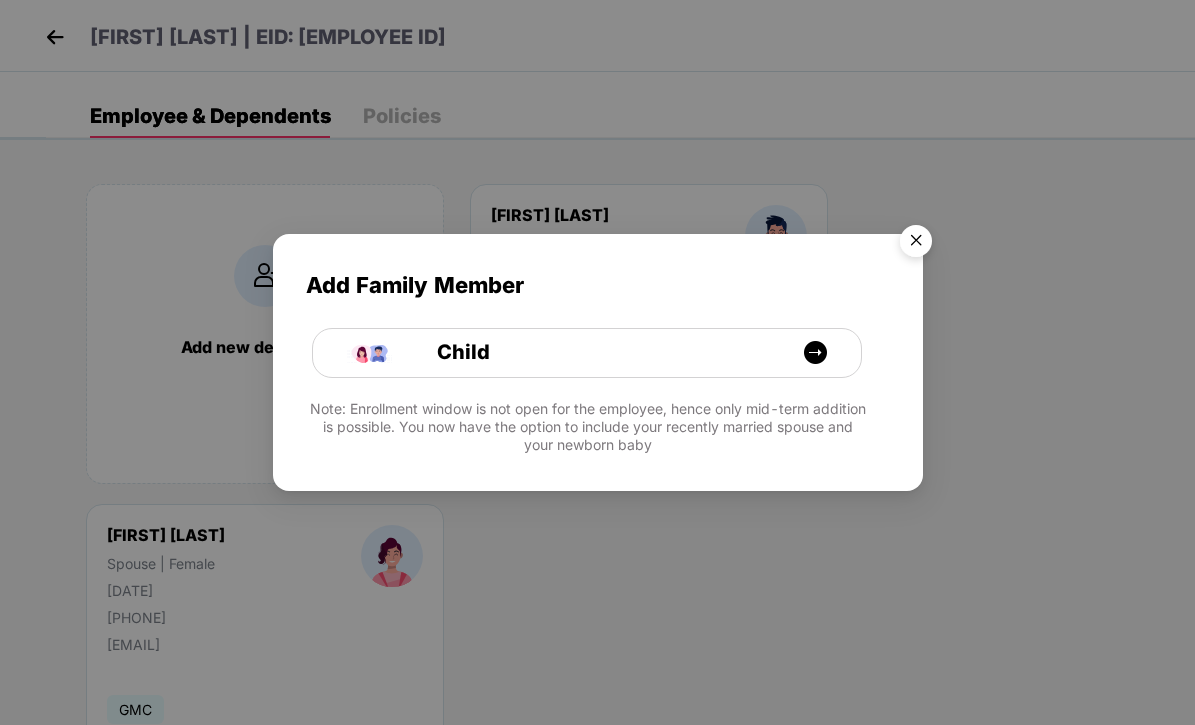 click at bounding box center (916, 244) 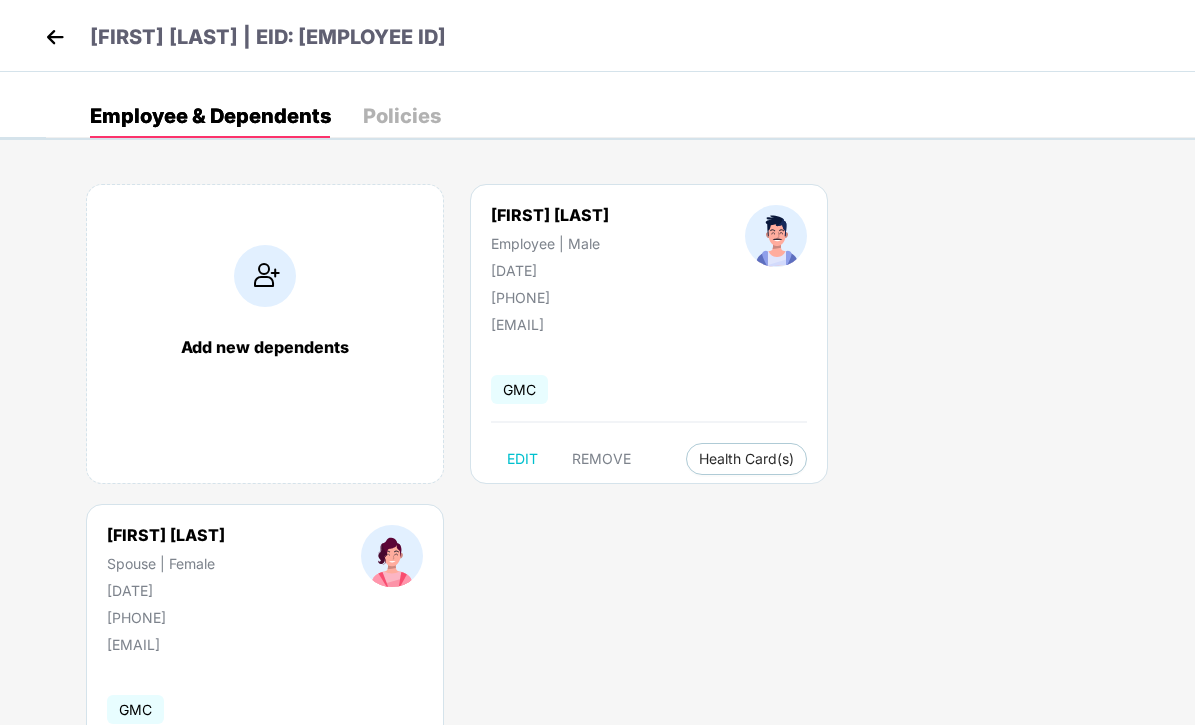 scroll, scrollTop: 129, scrollLeft: 0, axis: vertical 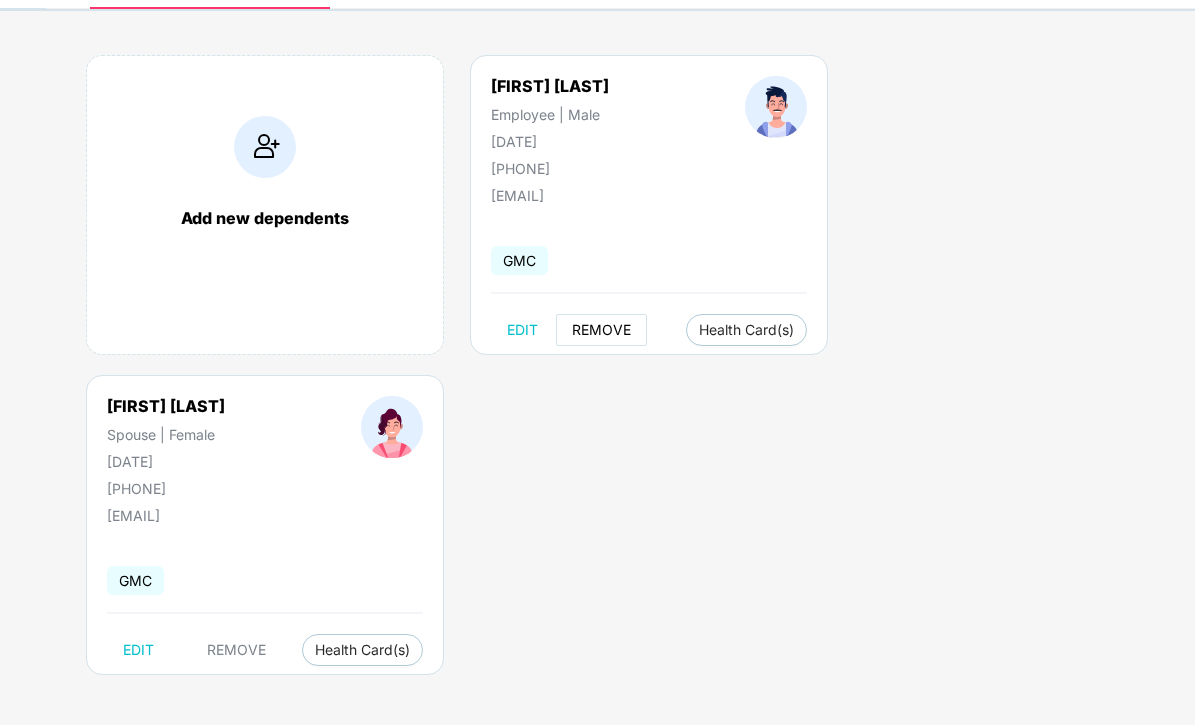 click on "REMOVE" at bounding box center [601, 330] 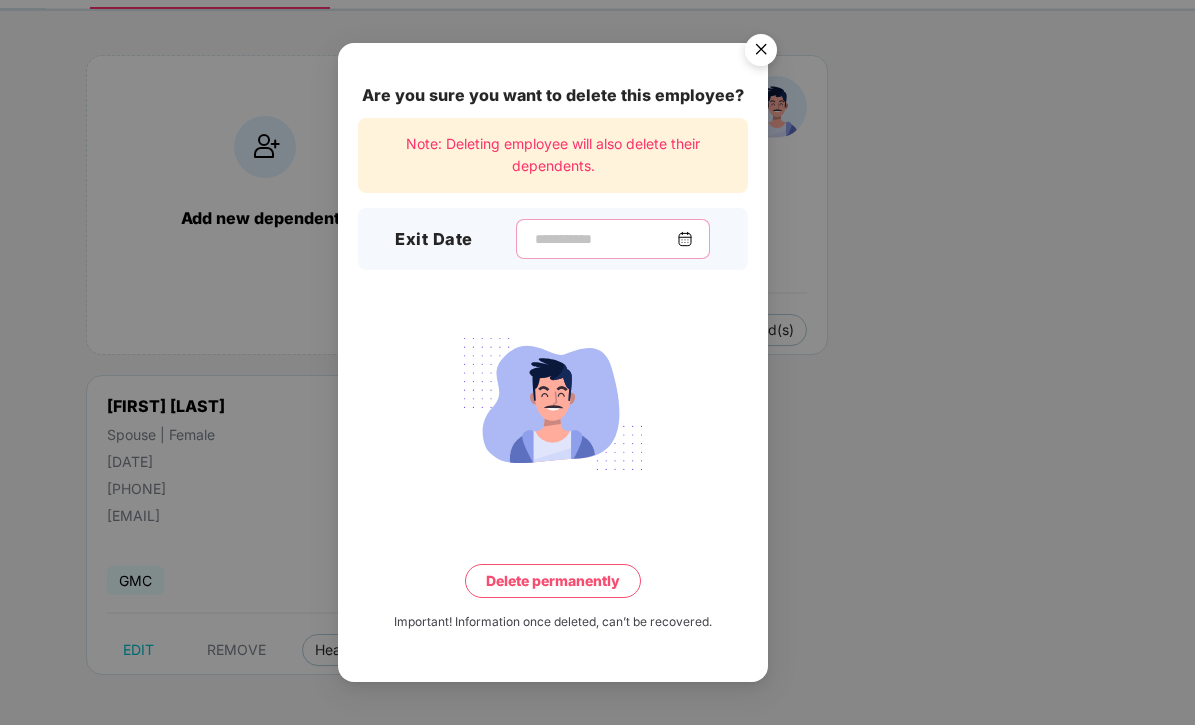 click at bounding box center (605, 239) 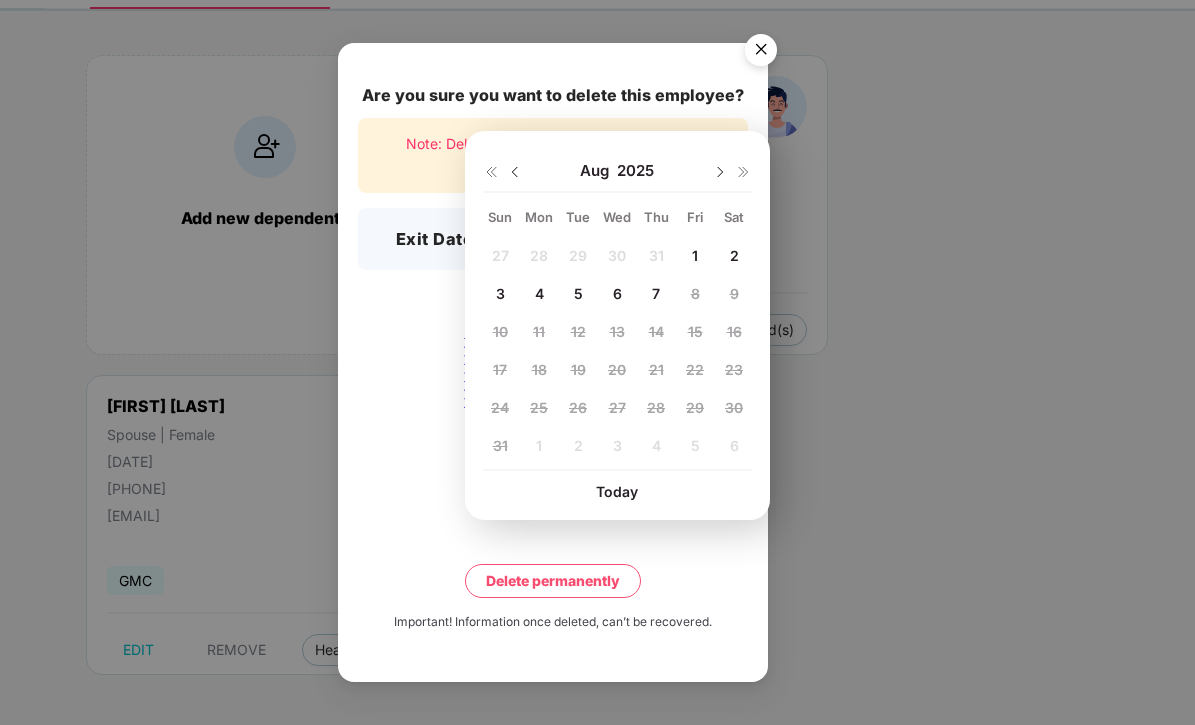 click at bounding box center [515, 172] 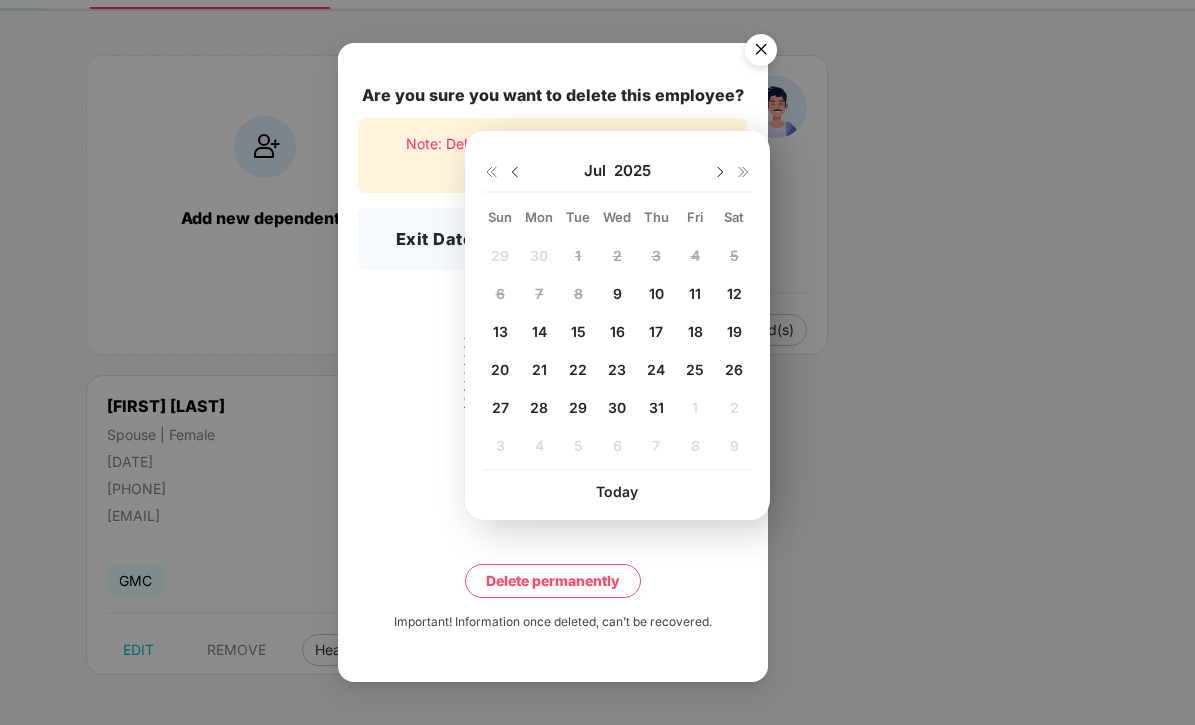 click on "31" at bounding box center [656, 407] 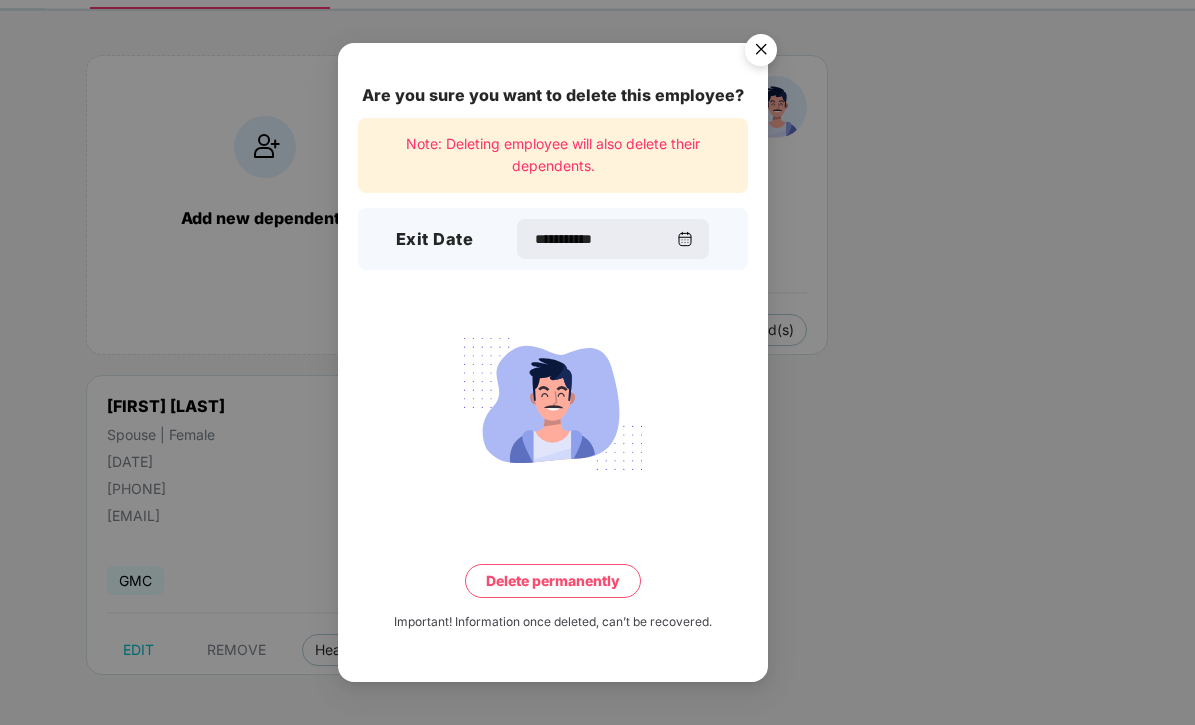 click on "Delete permanently" at bounding box center [553, 581] 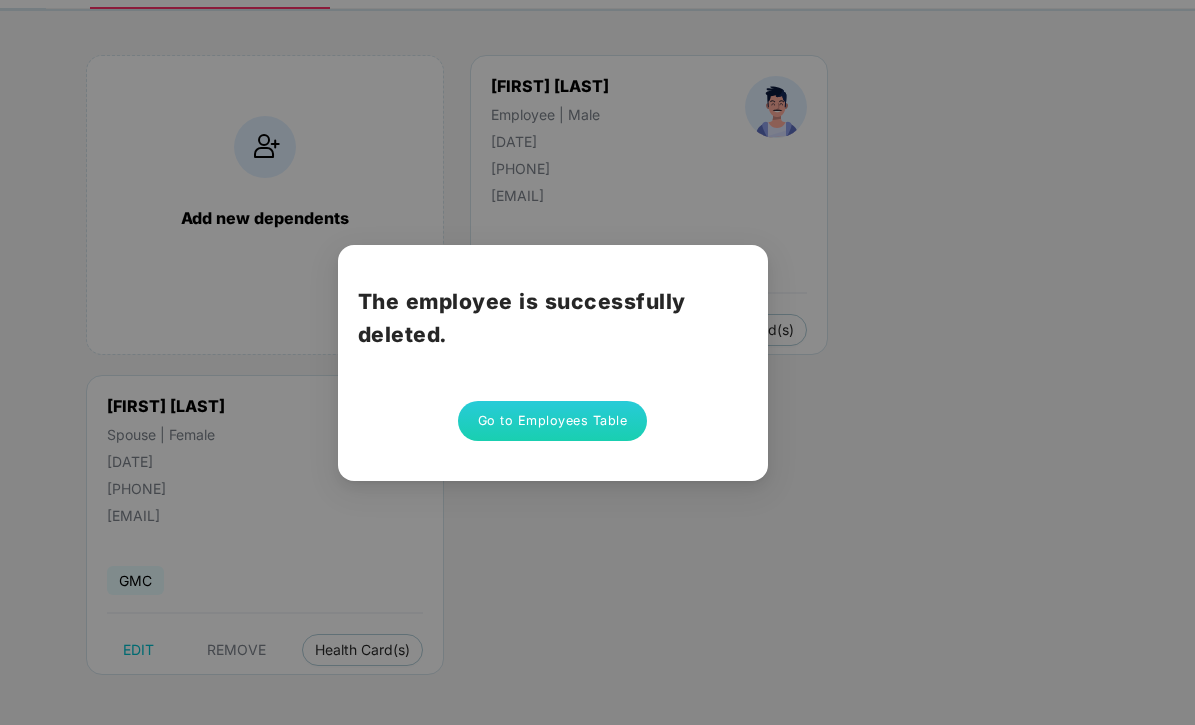 click on "Go to Employees Table" at bounding box center (553, 421) 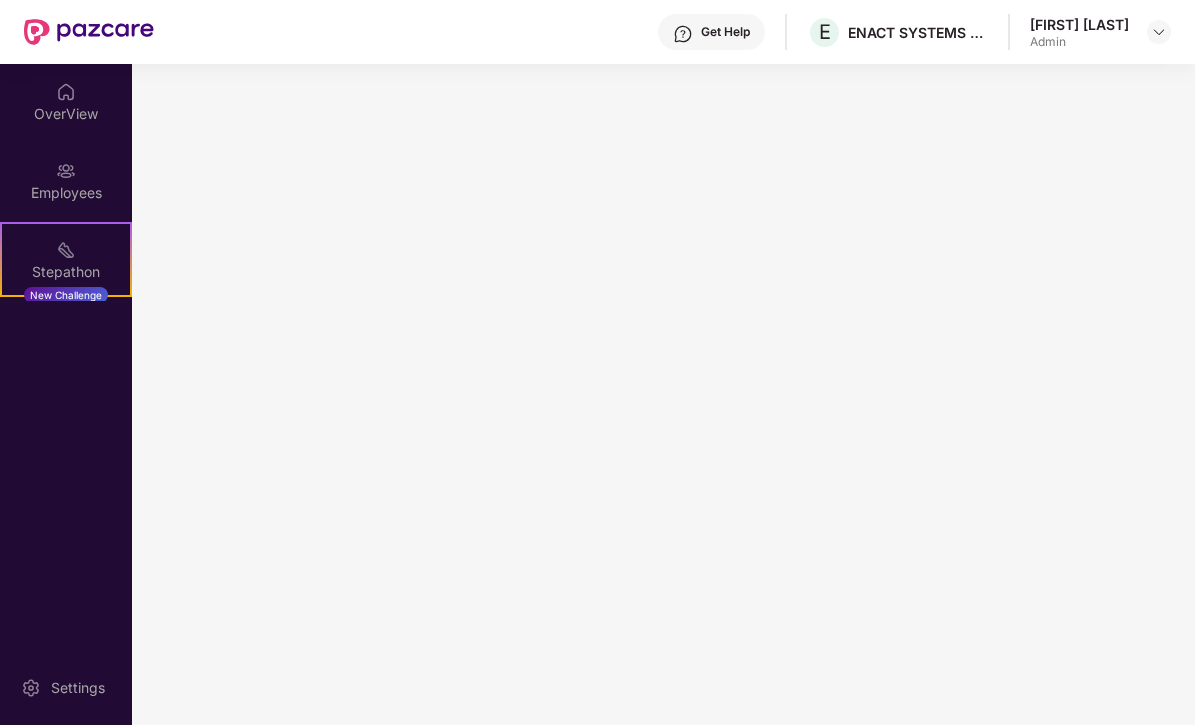 scroll, scrollTop: 0, scrollLeft: 0, axis: both 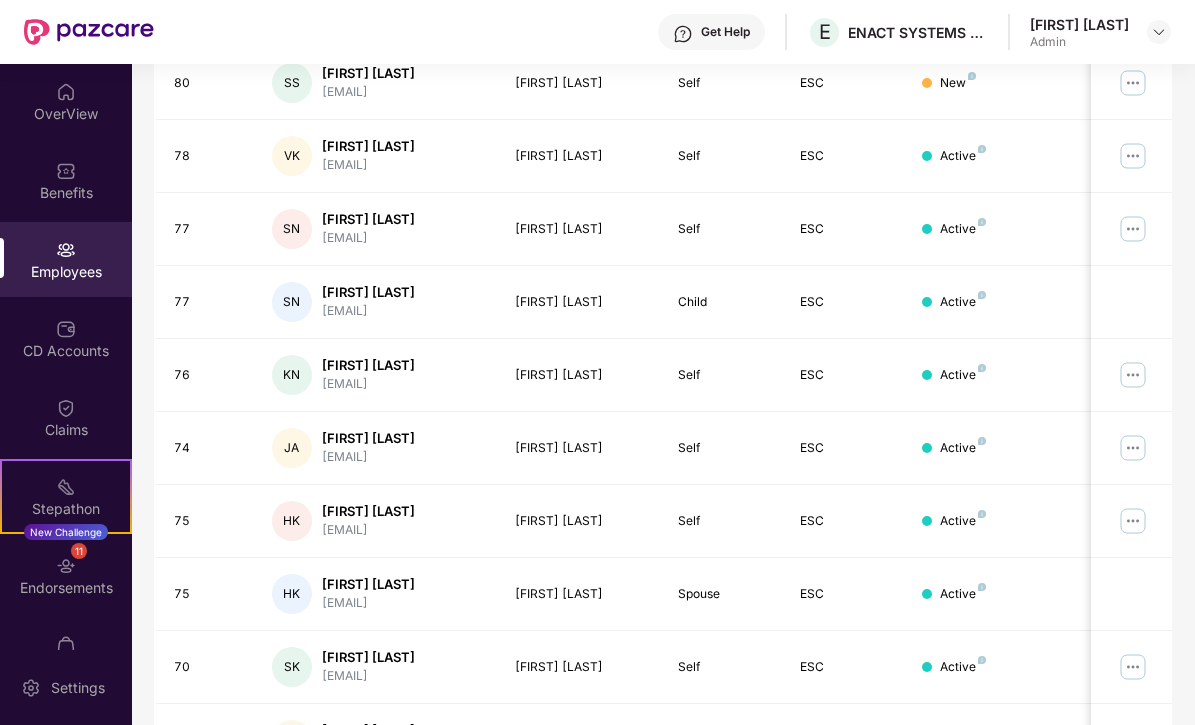 drag, startPoint x: 1191, startPoint y: 289, endPoint x: 1196, endPoint y: 395, distance: 106.11786 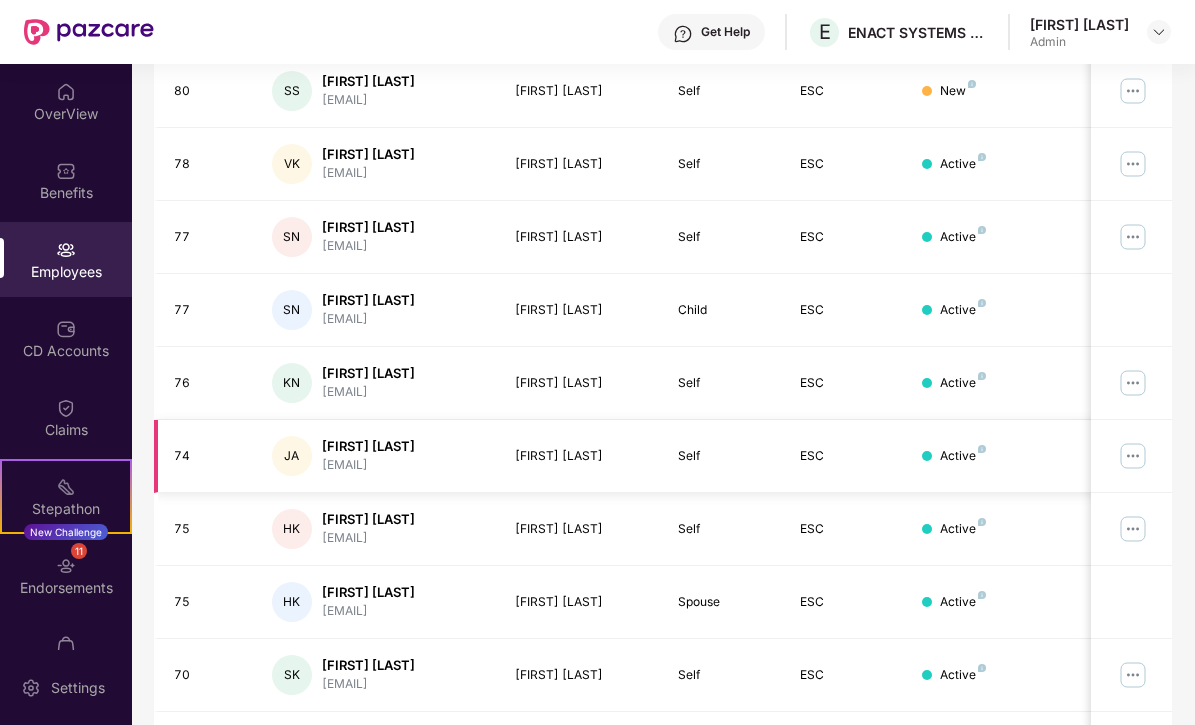 scroll, scrollTop: 503, scrollLeft: 3, axis: both 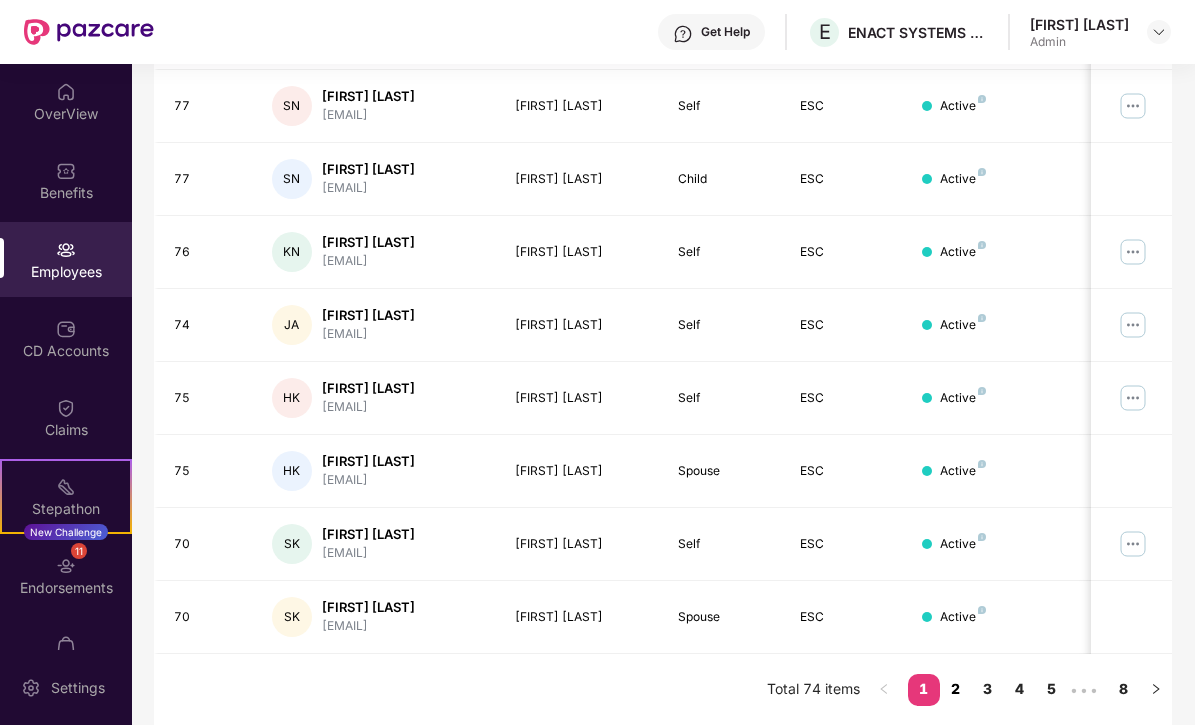 click on "2" at bounding box center (956, 689) 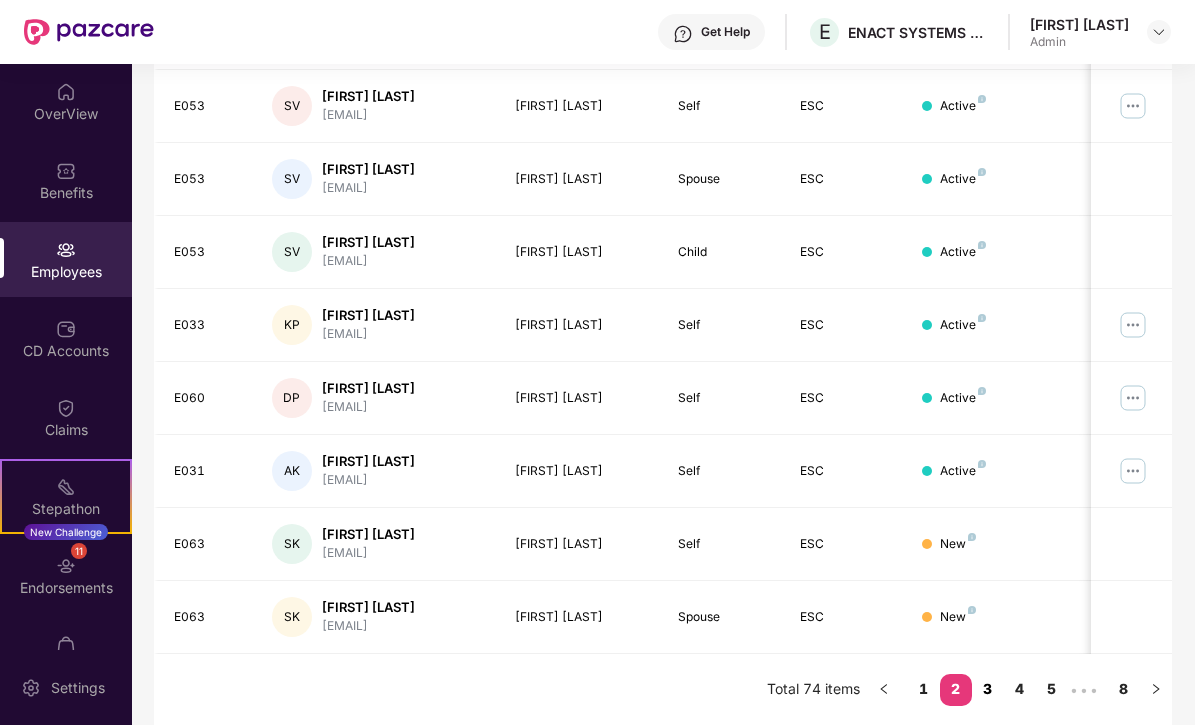 click on "3" at bounding box center (988, 689) 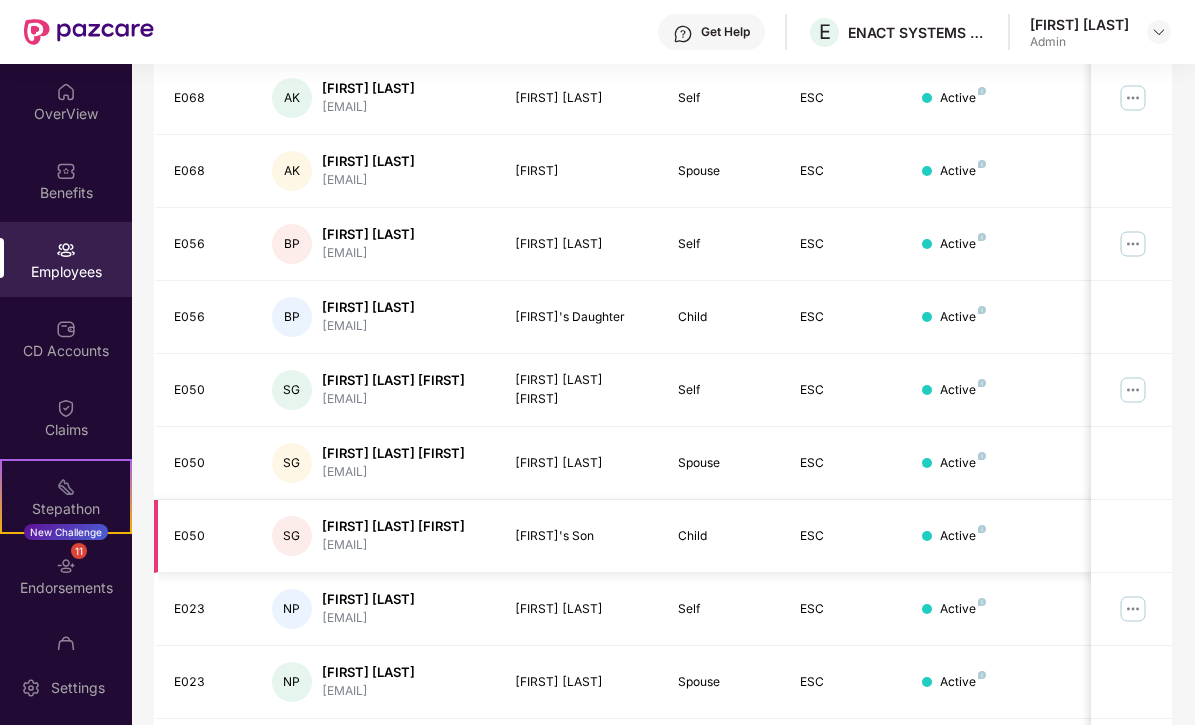 scroll, scrollTop: 503, scrollLeft: 3, axis: both 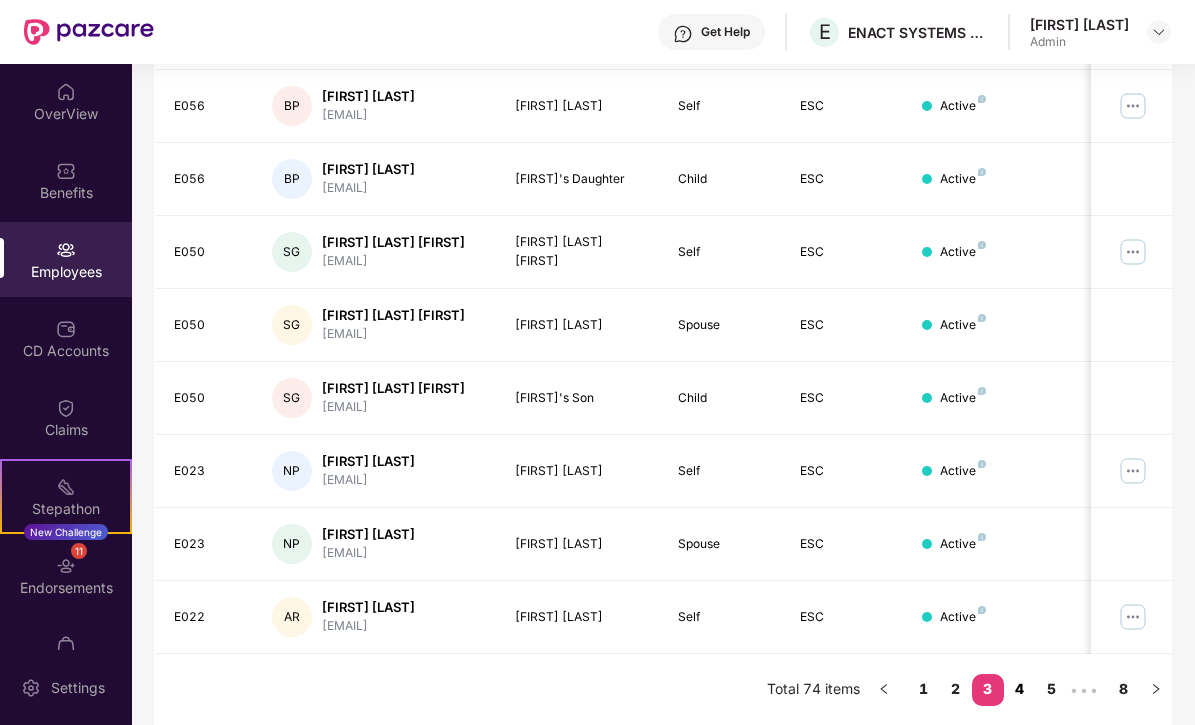 click on "4" at bounding box center (1020, 689) 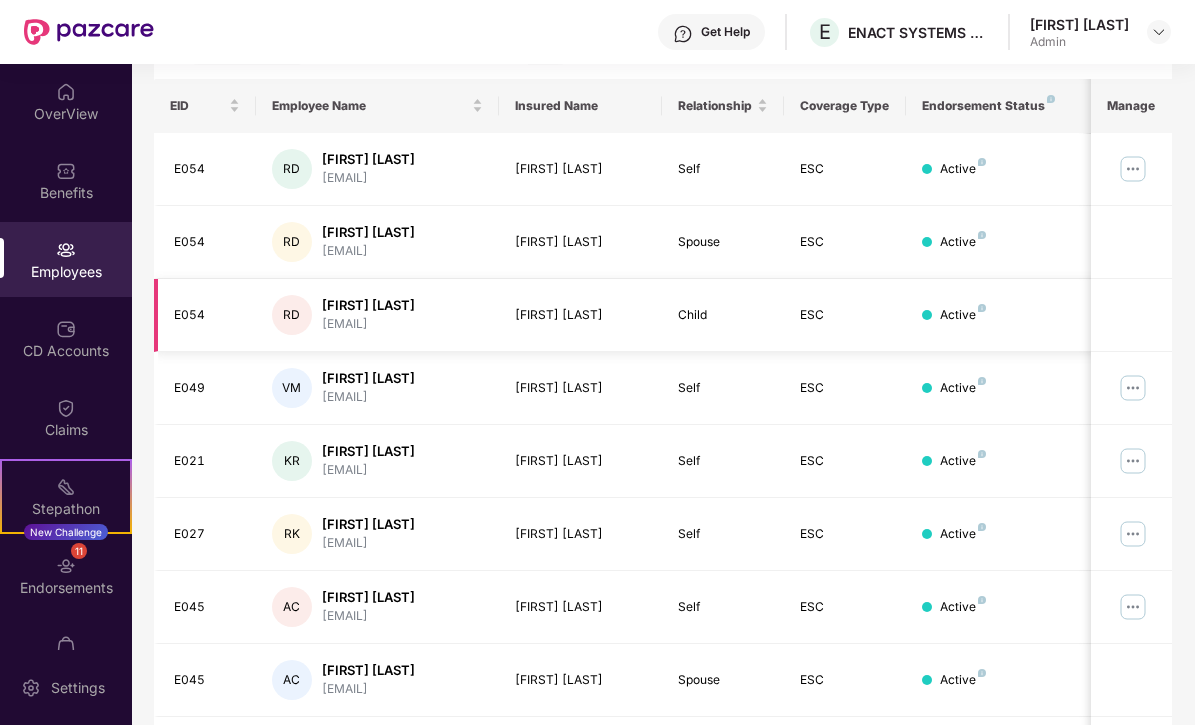 scroll, scrollTop: 457, scrollLeft: 3, axis: both 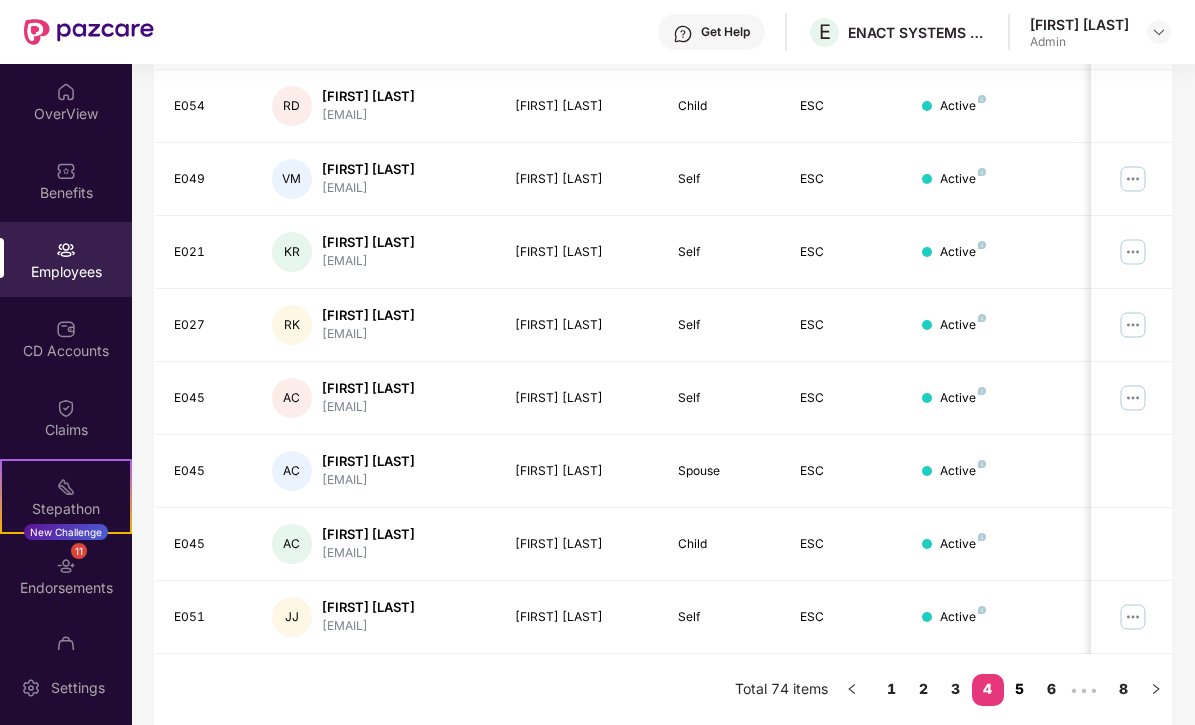 click on "5" at bounding box center (1020, 689) 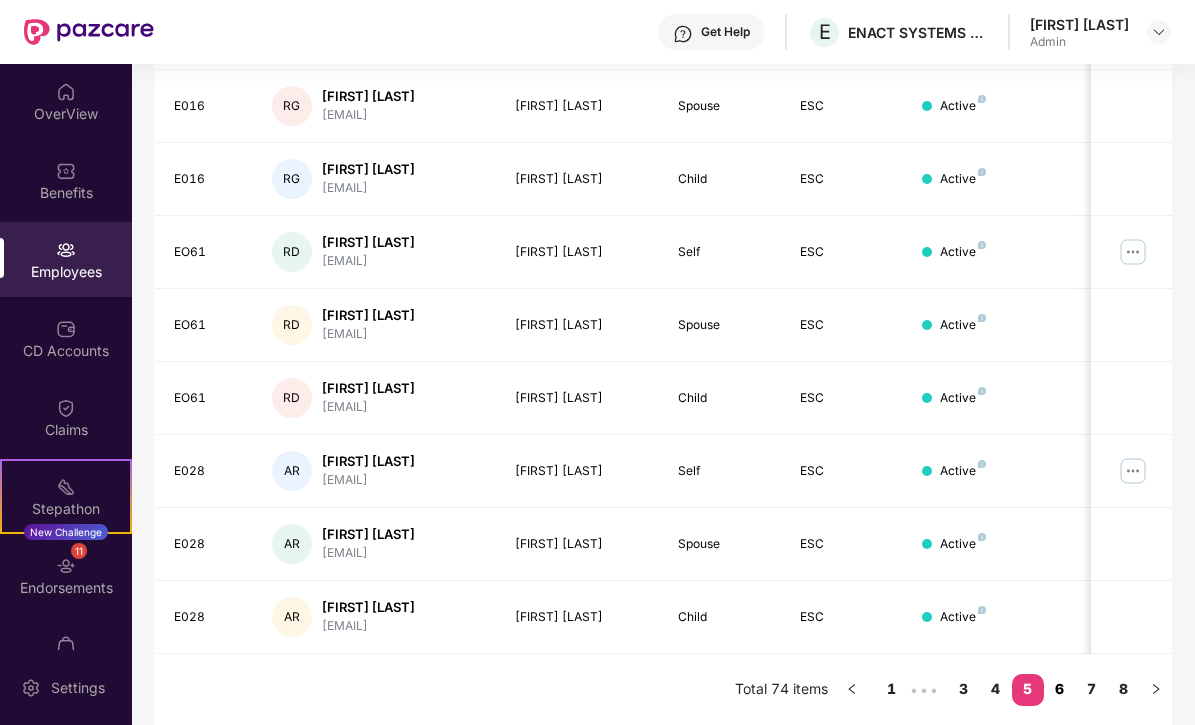 click on "6" at bounding box center (1060, 689) 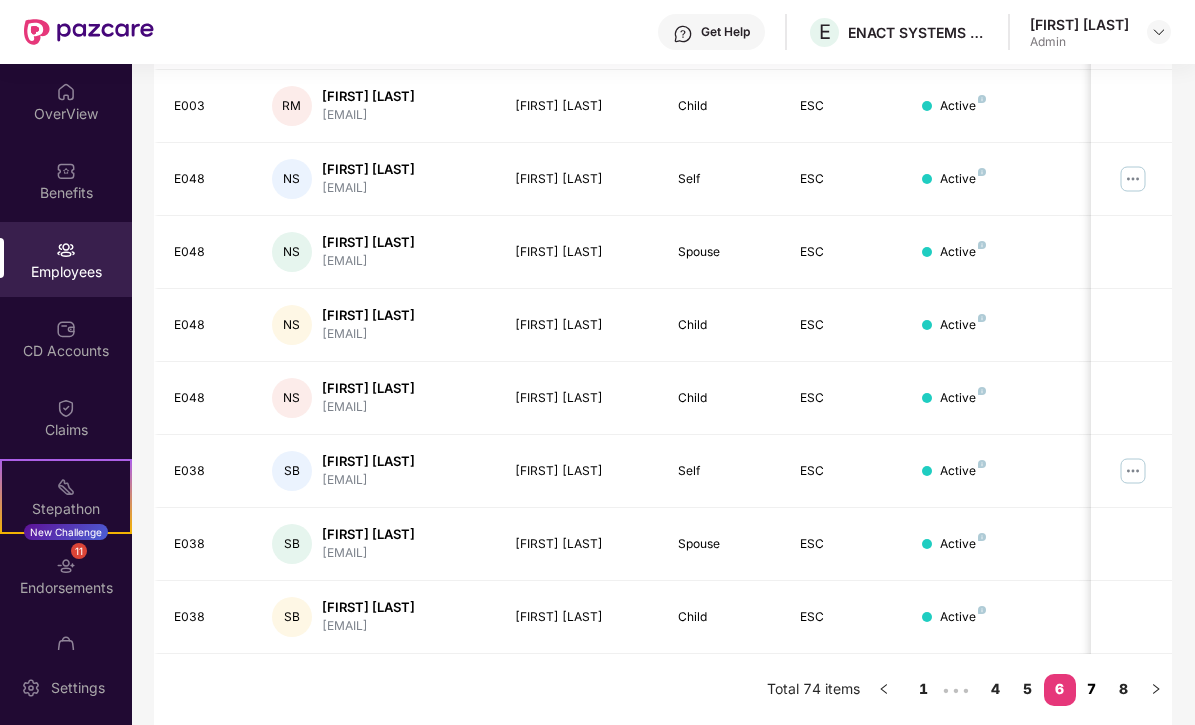 click on "7" at bounding box center [1092, 689] 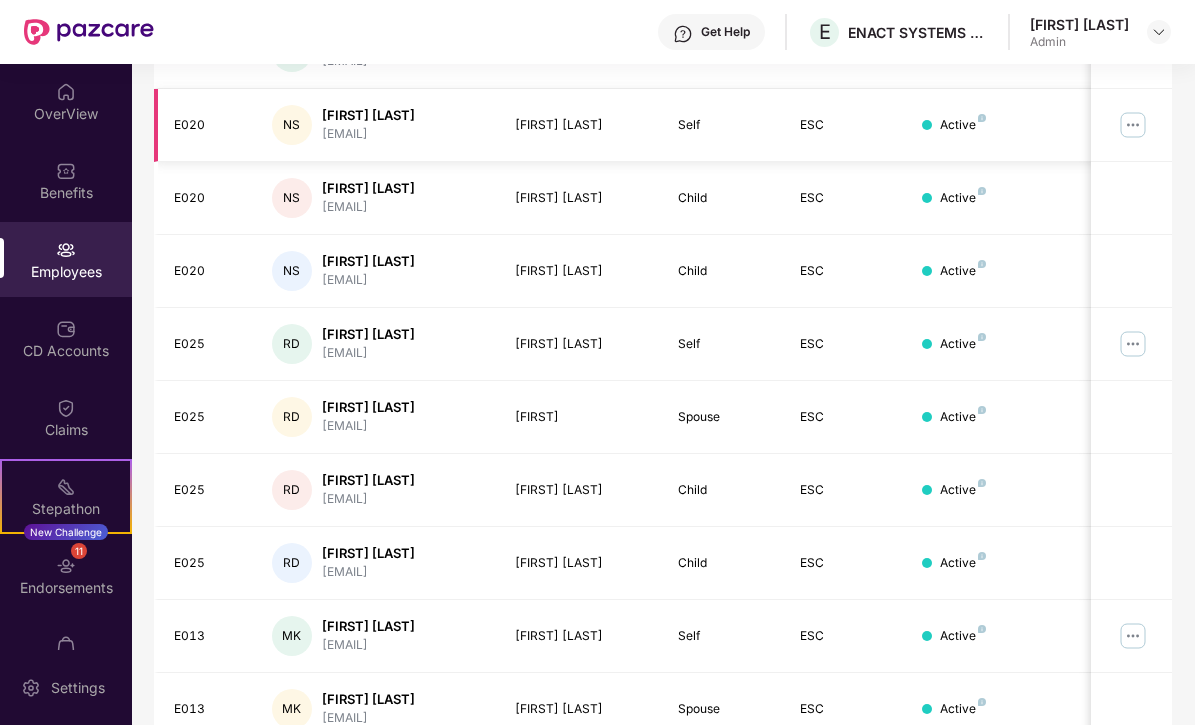 scroll, scrollTop: 392, scrollLeft: 3, axis: both 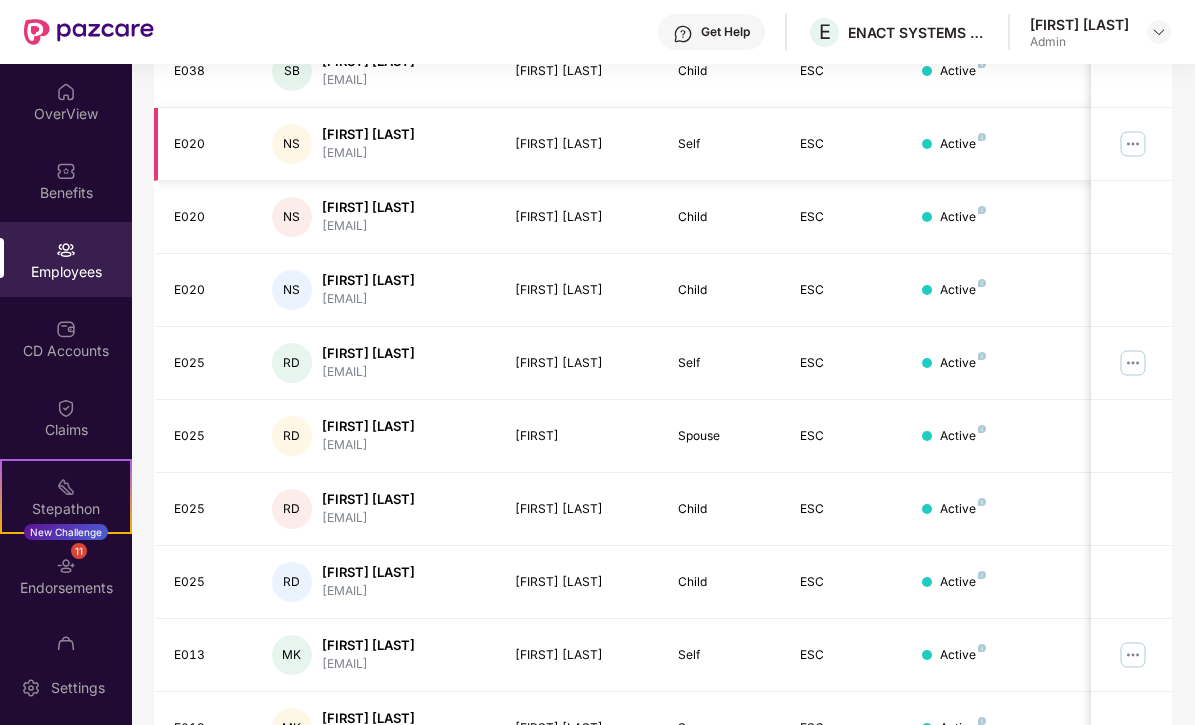 click at bounding box center [1133, 144] 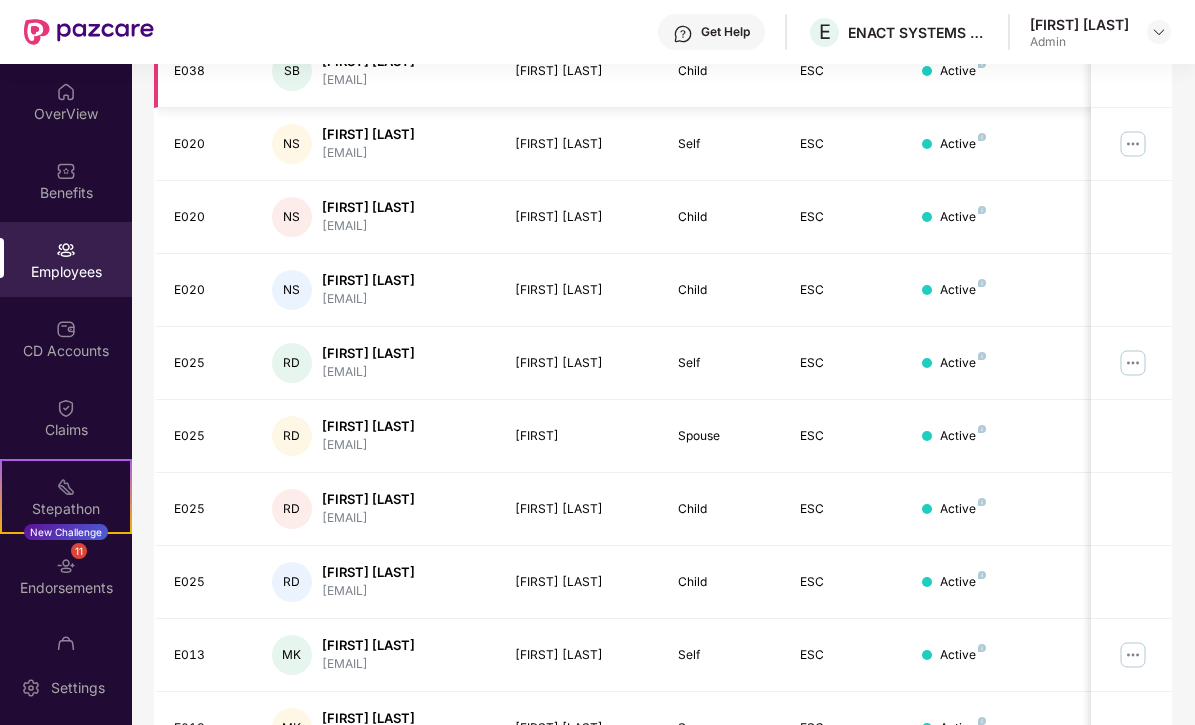 click on "E038" at bounding box center [205, 71] 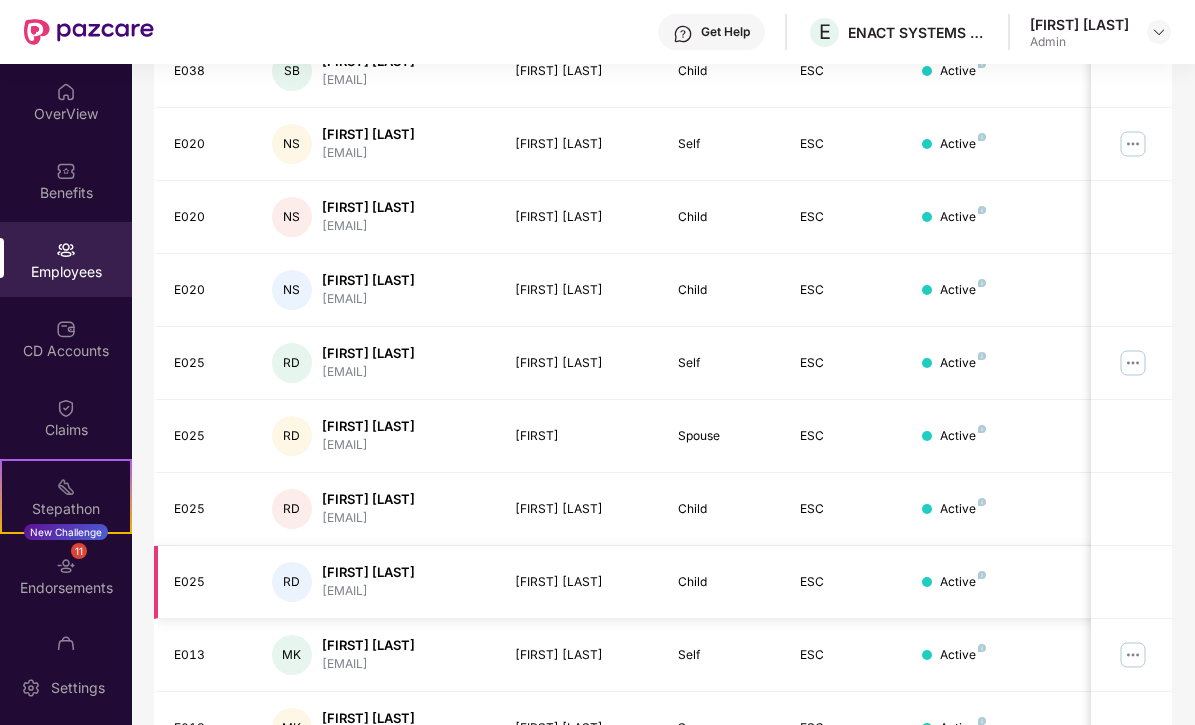 scroll, scrollTop: 503, scrollLeft: 3, axis: both 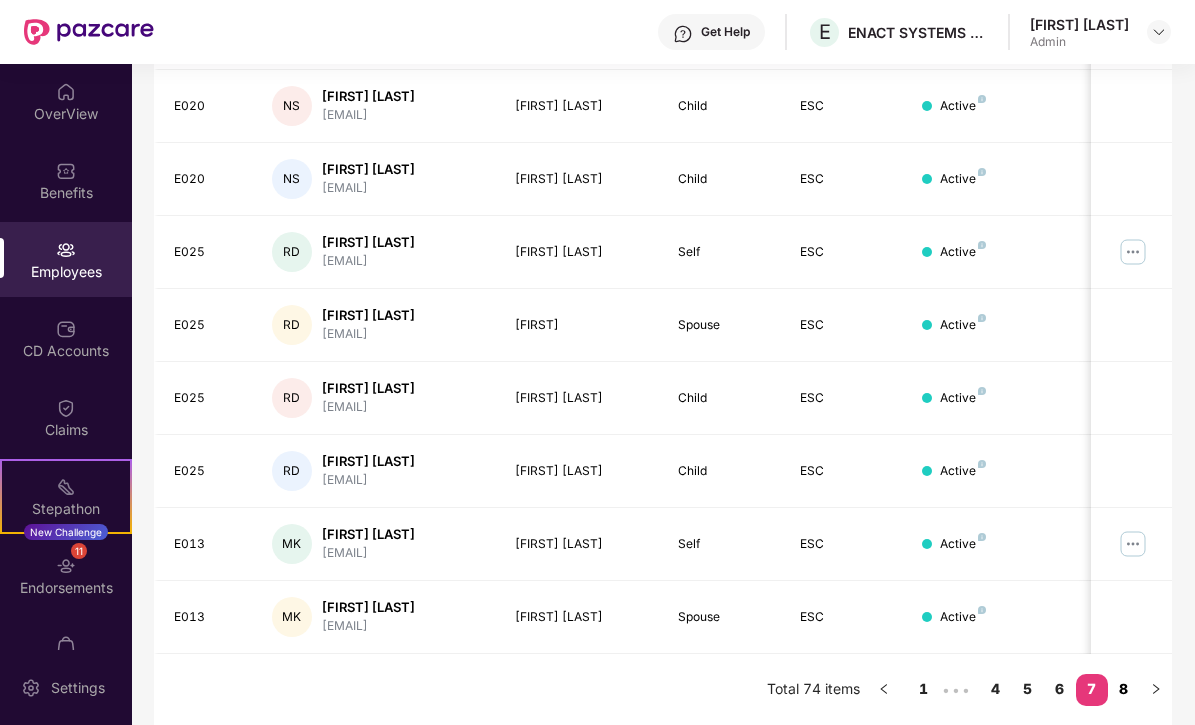 click on "8" at bounding box center (1124, 689) 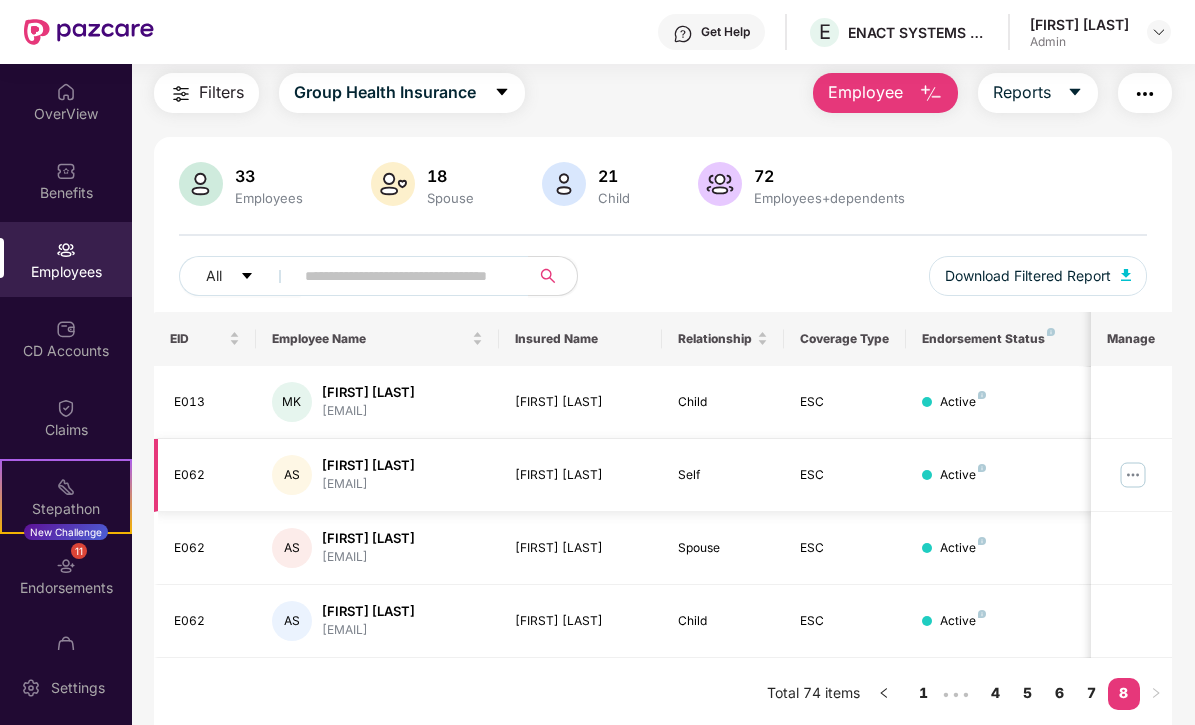scroll, scrollTop: 65, scrollLeft: 3, axis: both 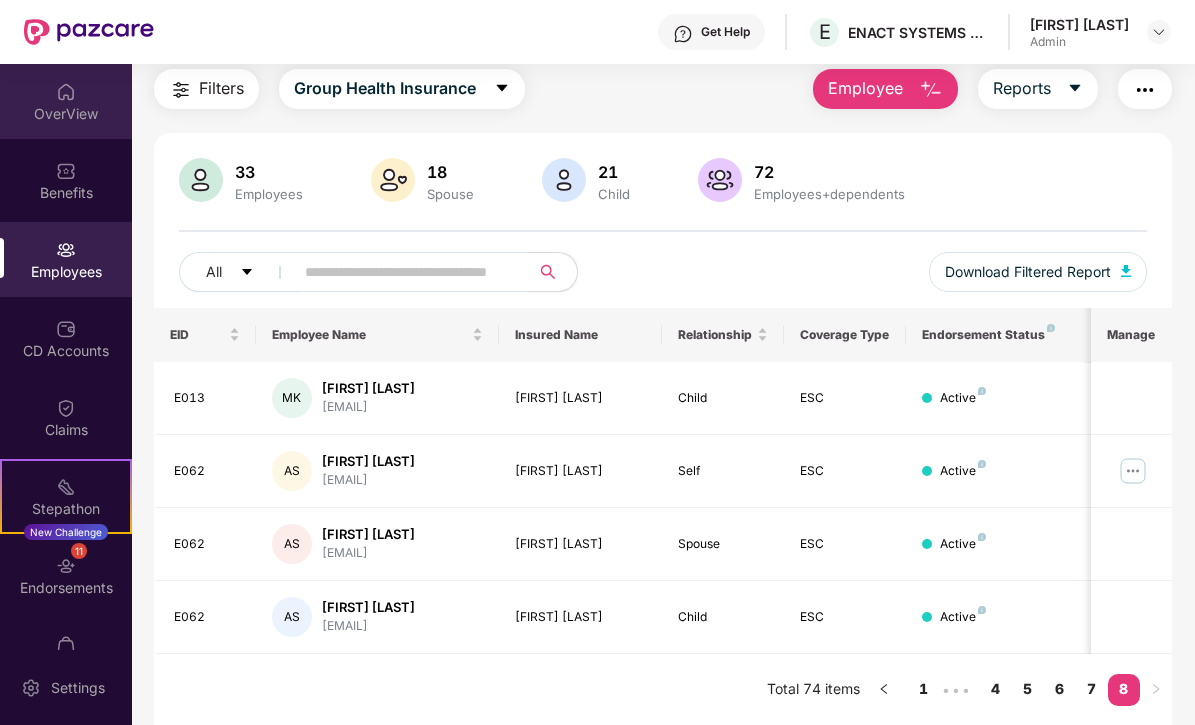 click on "OverView" at bounding box center [66, 101] 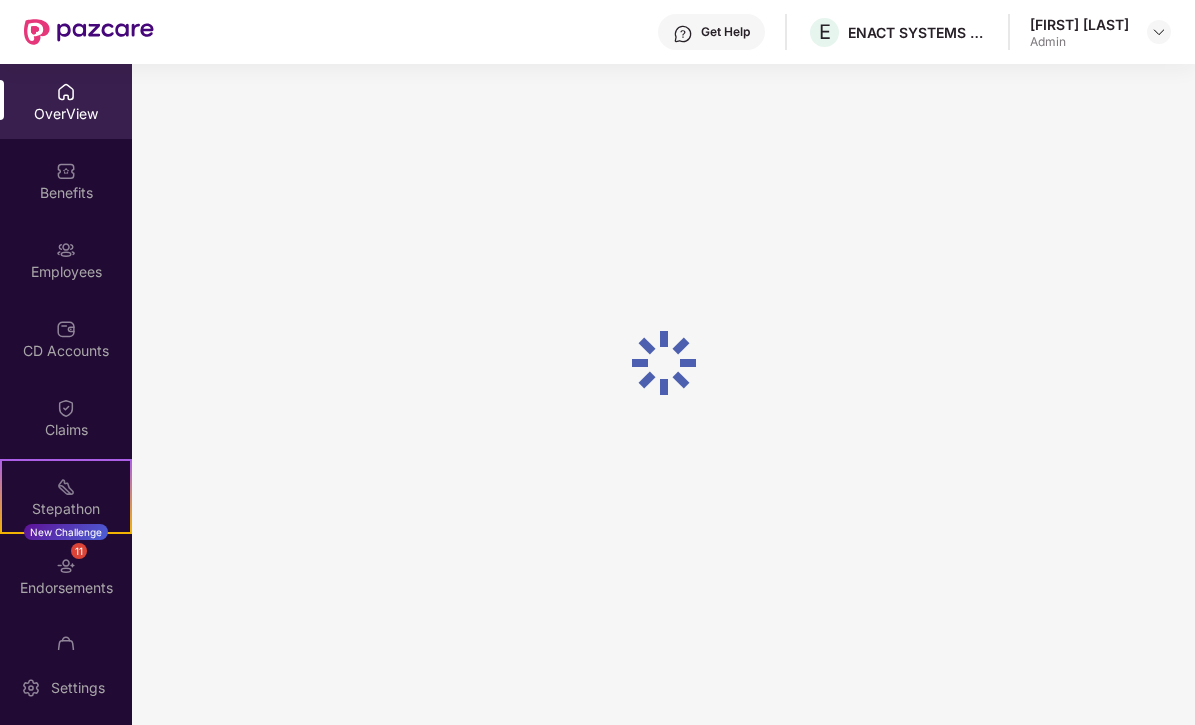 scroll, scrollTop: 64, scrollLeft: 0, axis: vertical 